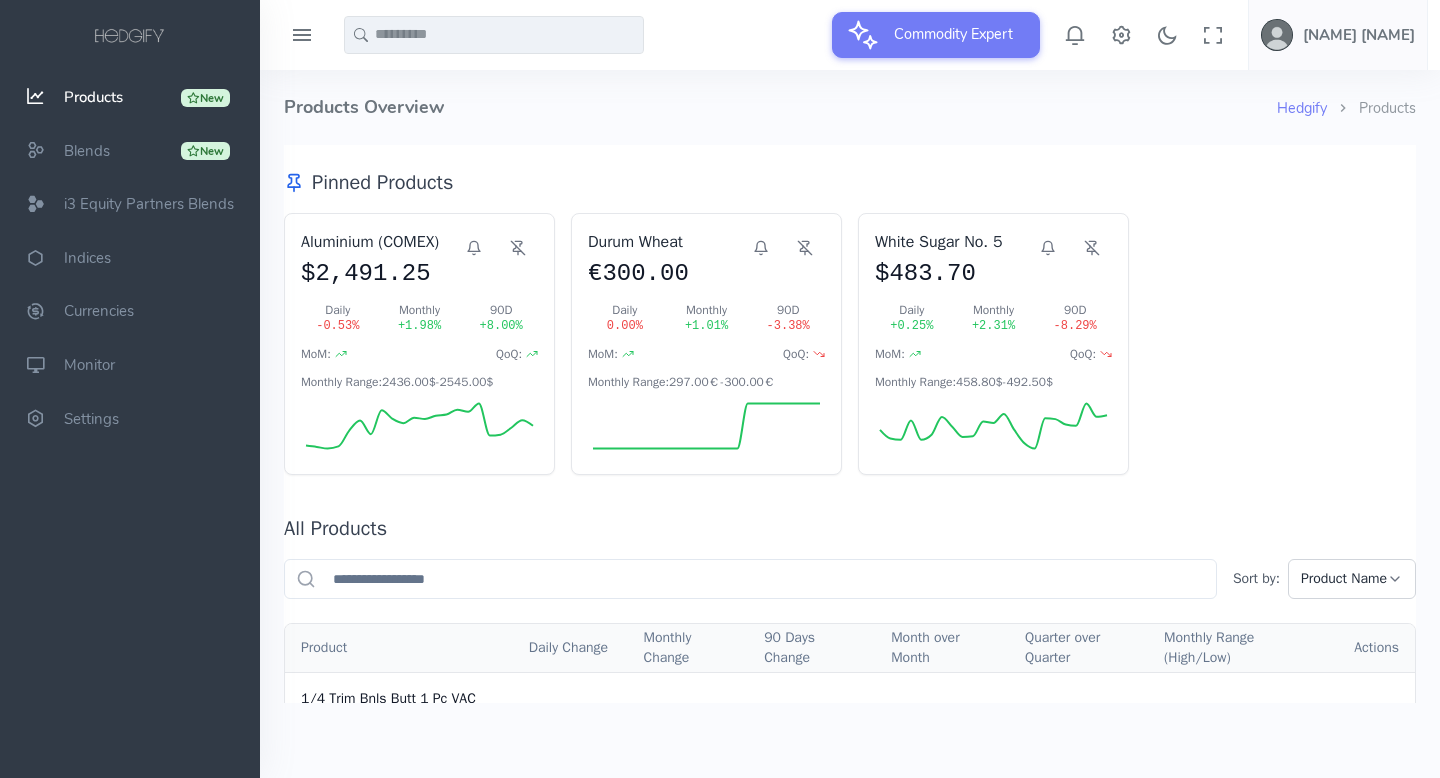 scroll, scrollTop: 0, scrollLeft: 0, axis: both 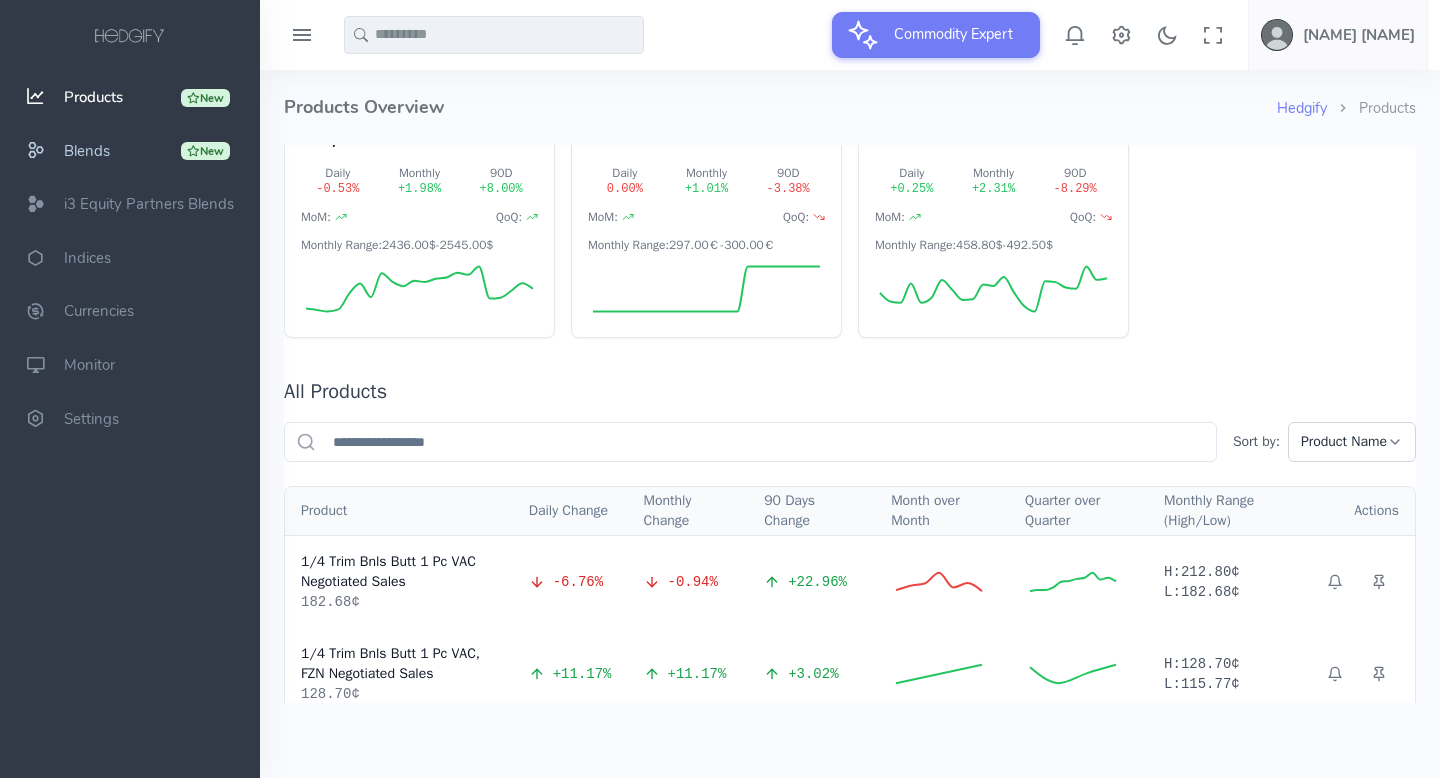 click on "Blends" at bounding box center (87, 151) 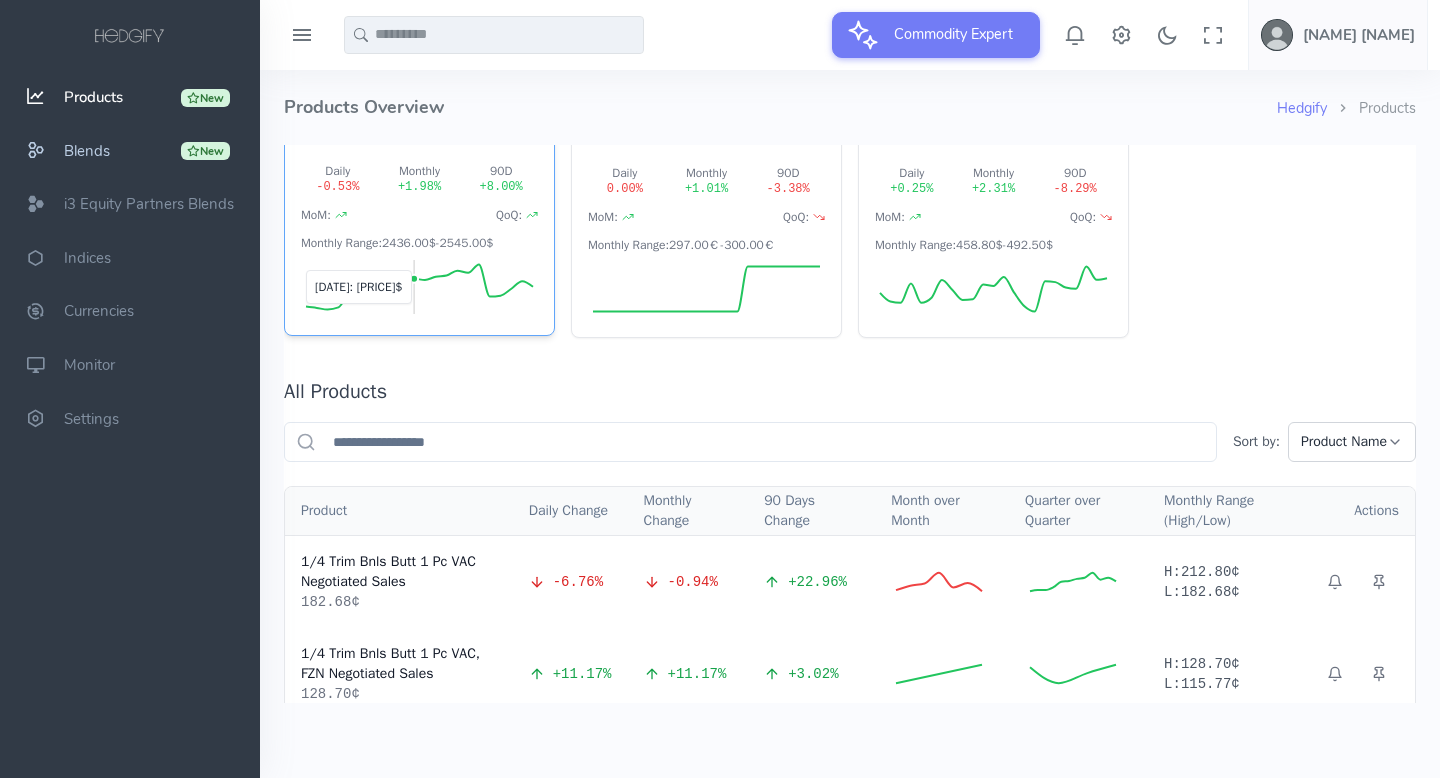 scroll, scrollTop: 0, scrollLeft: 0, axis: both 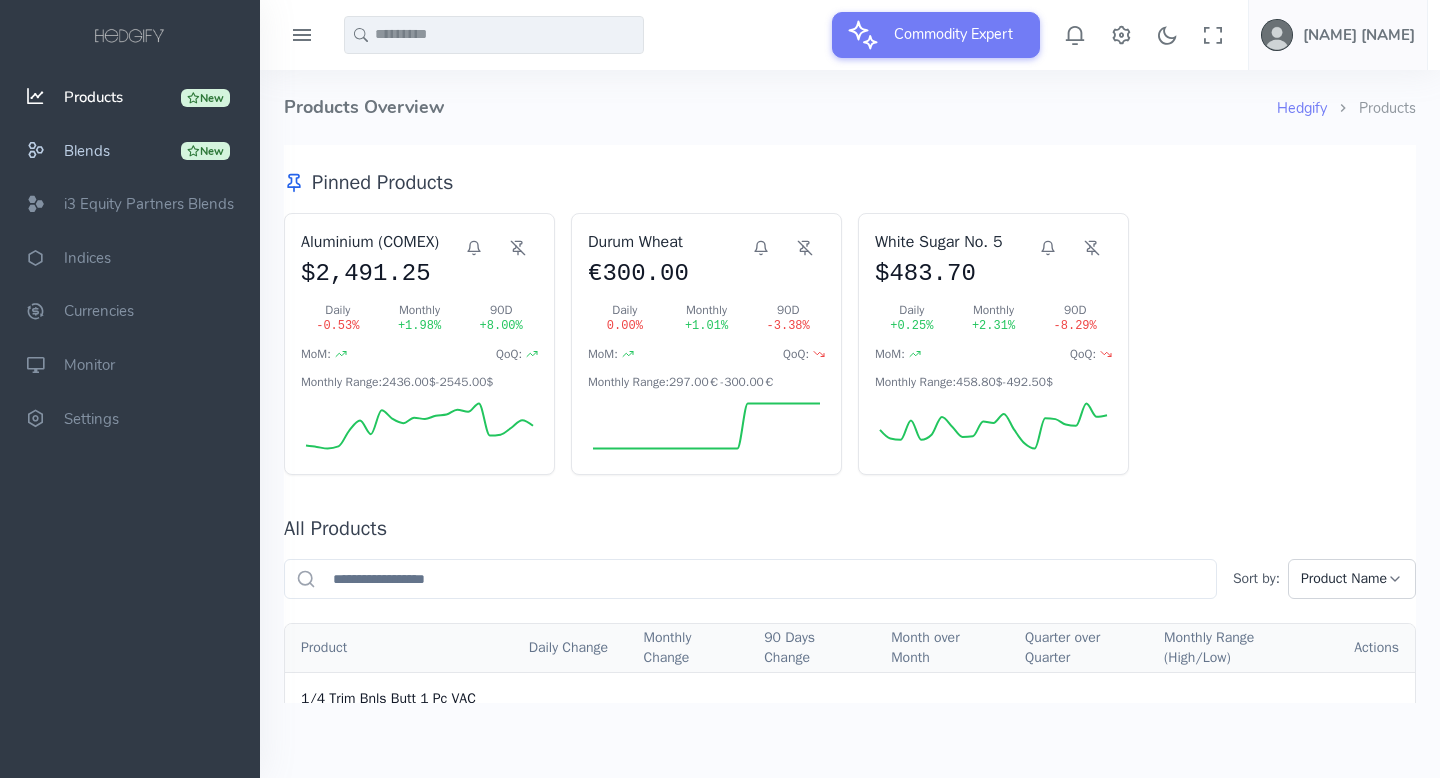 click on "Blends" at bounding box center (87, 151) 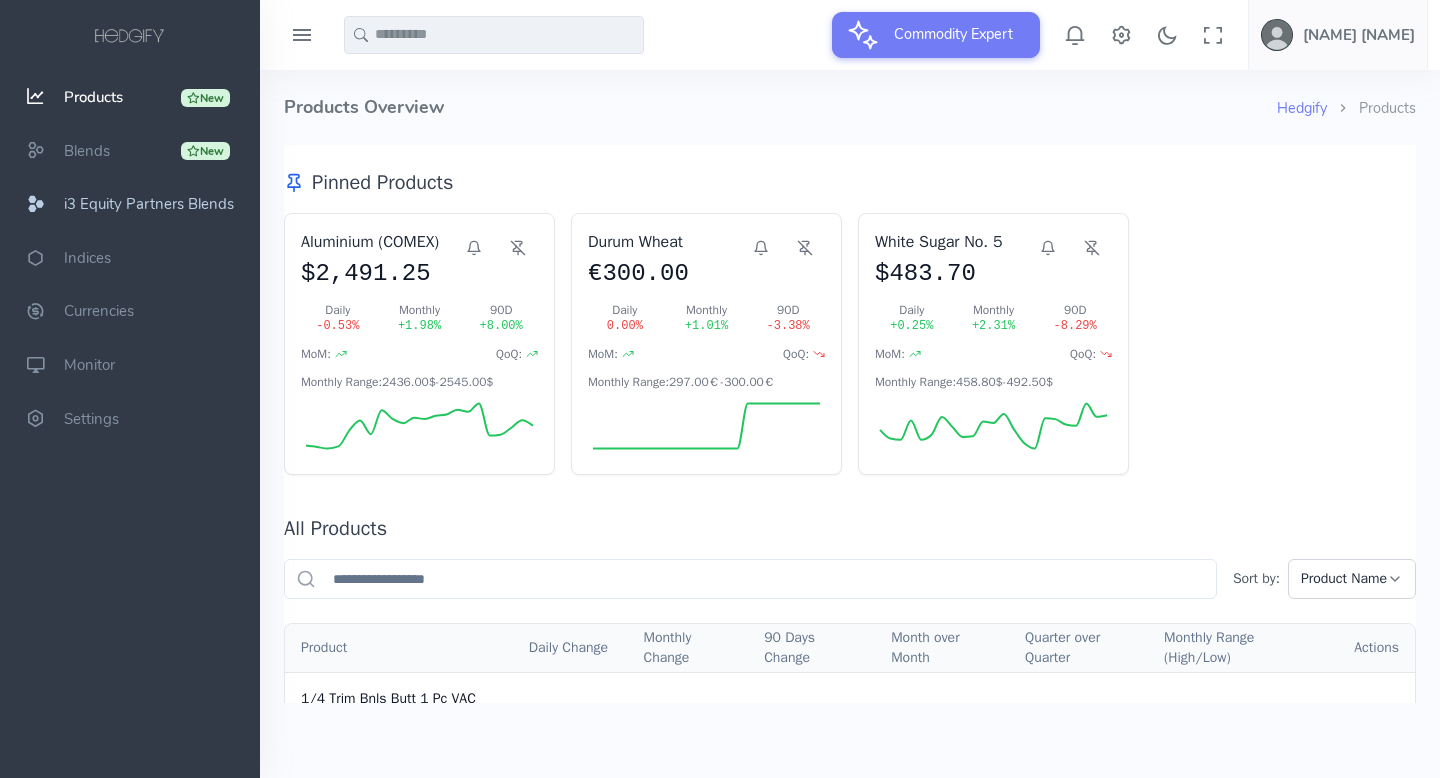 click on "i3 Equity Partners Blends" at bounding box center (149, 204) 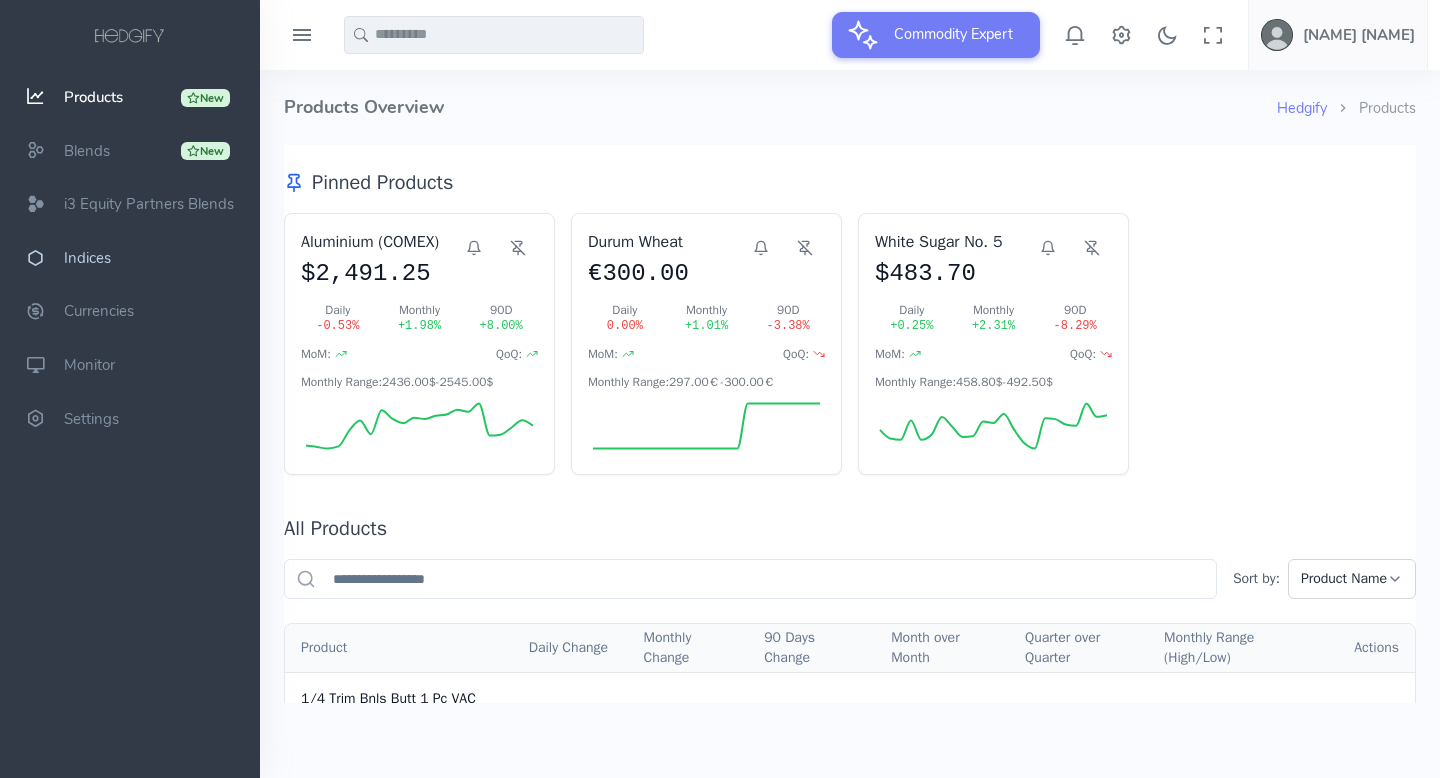 click on "Indices" at bounding box center (87, 258) 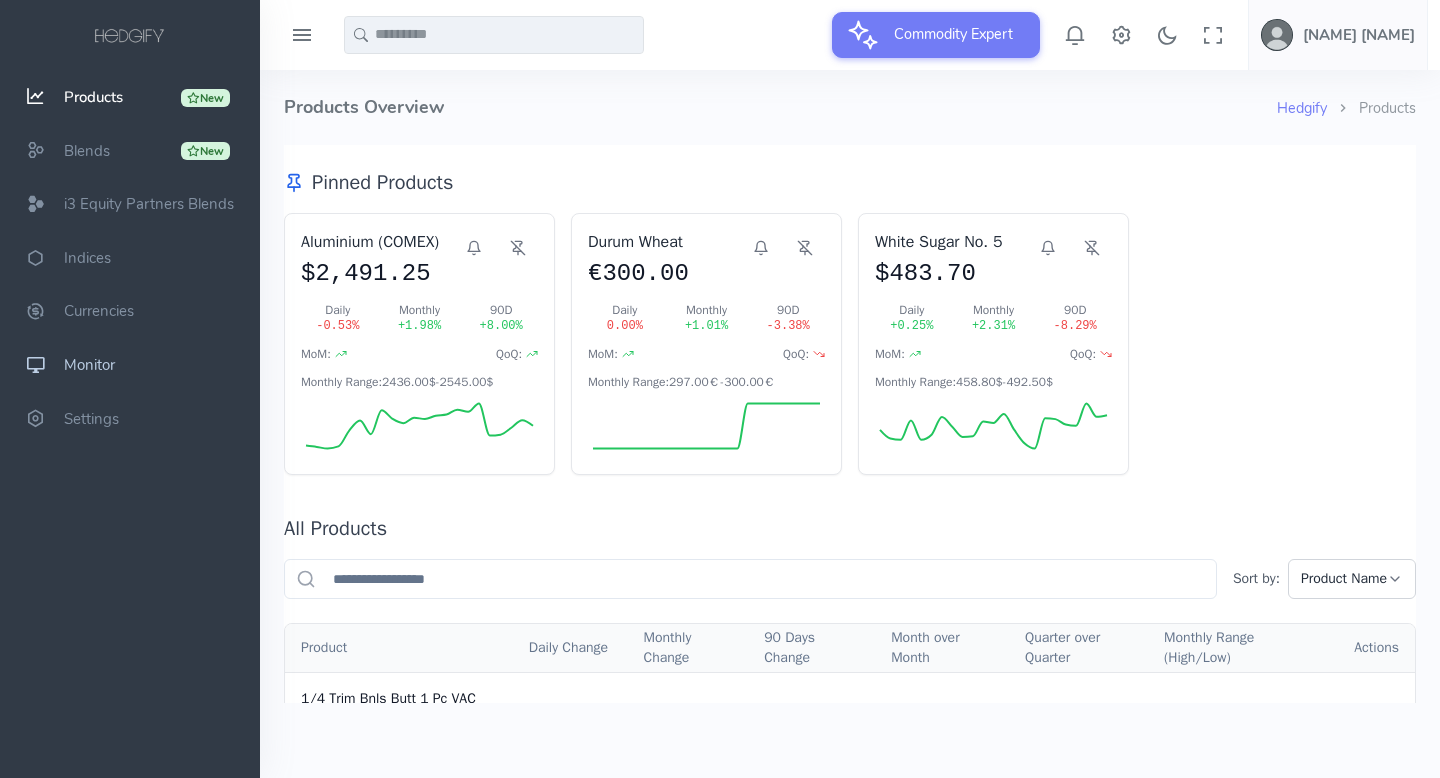 click on "Monitor" at bounding box center (89, 365) 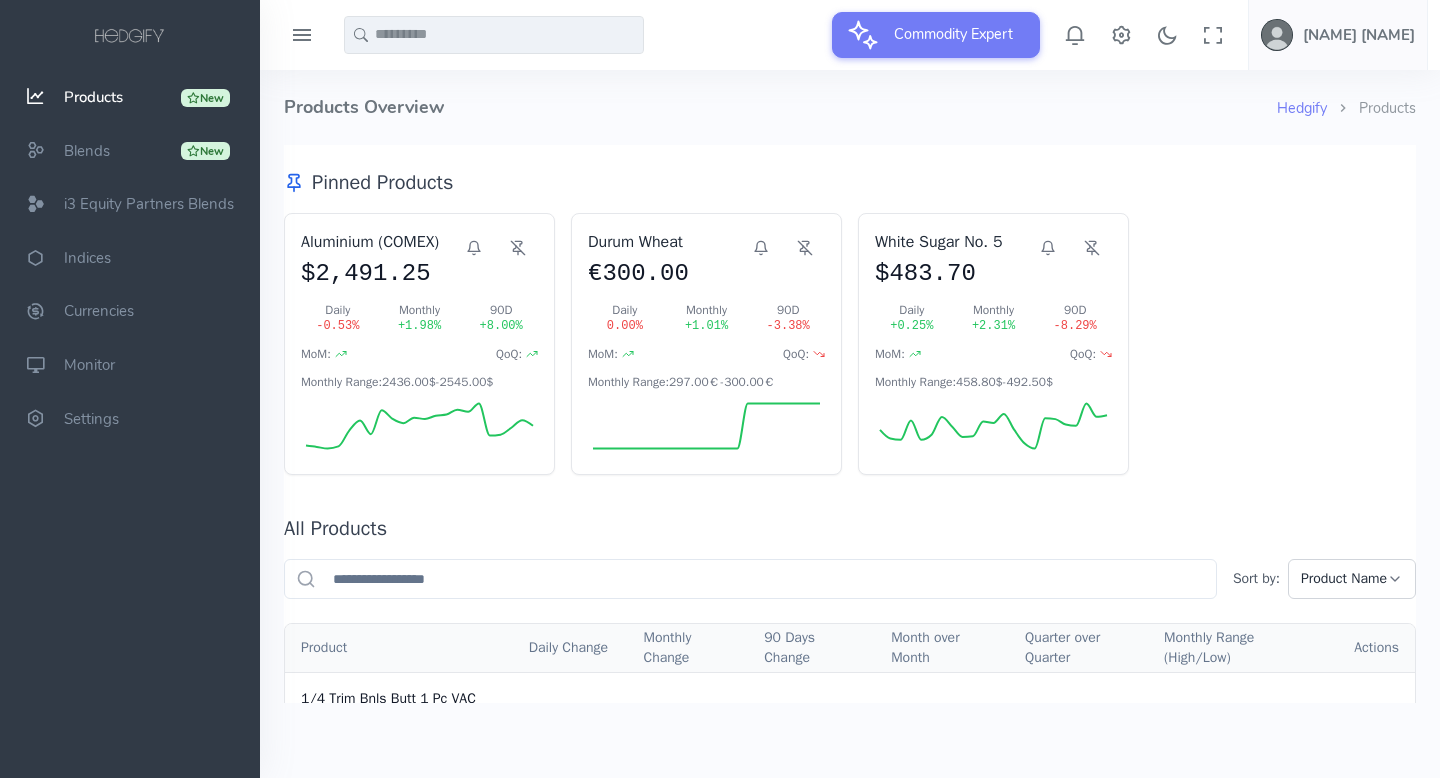 click on "Products" at bounding box center (93, 97) 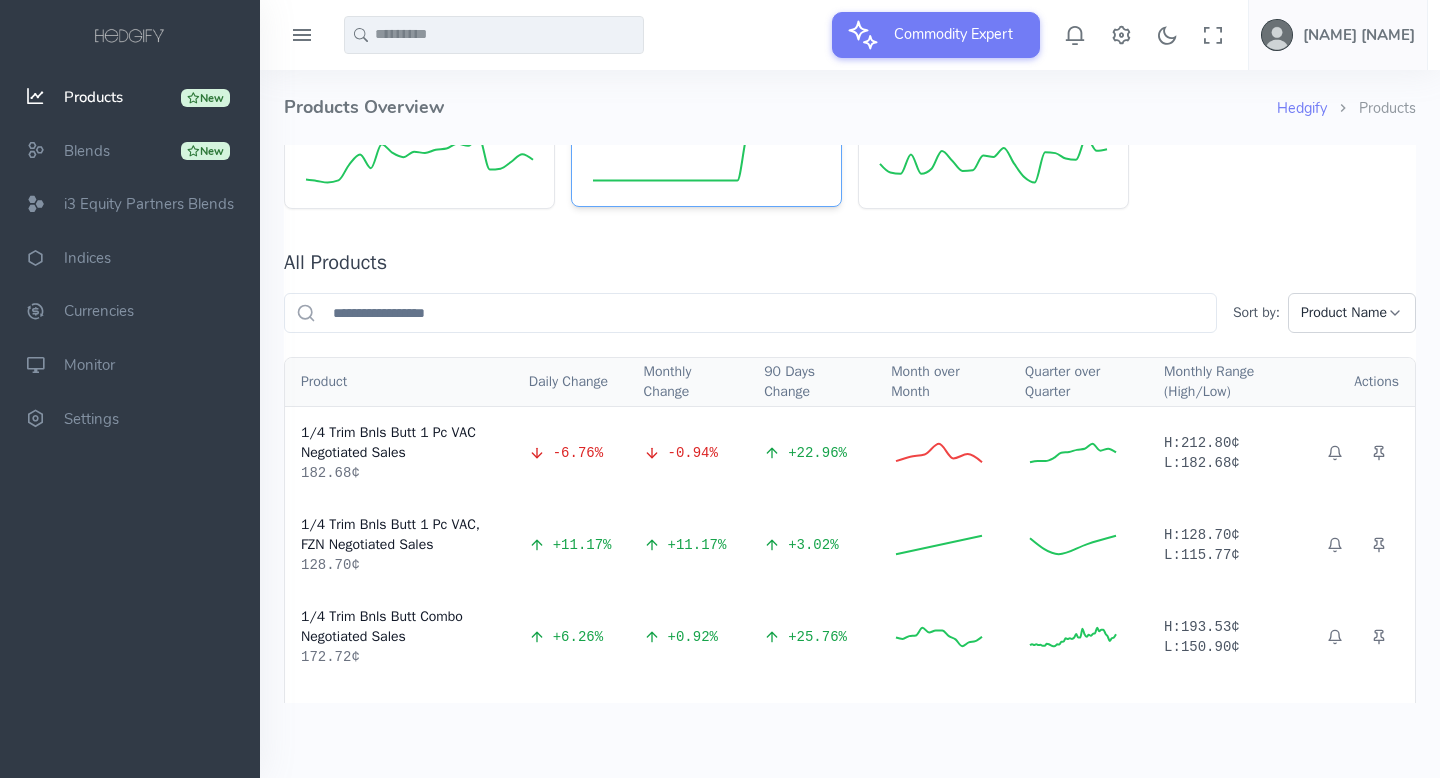scroll, scrollTop: 461, scrollLeft: 0, axis: vertical 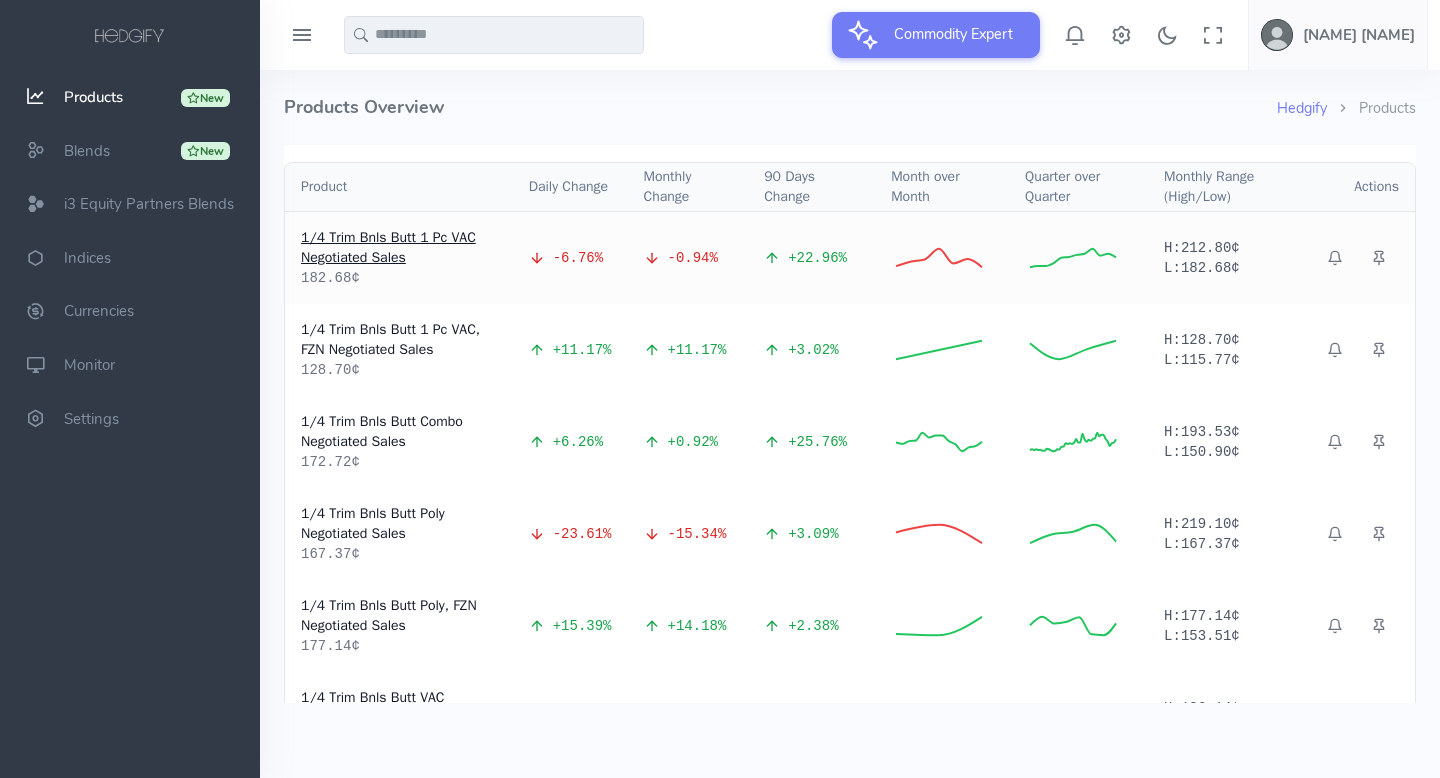 click on "1/4 Trim Bnls Butt 1 Pc VAC Negotiated Sales" at bounding box center (399, 248) 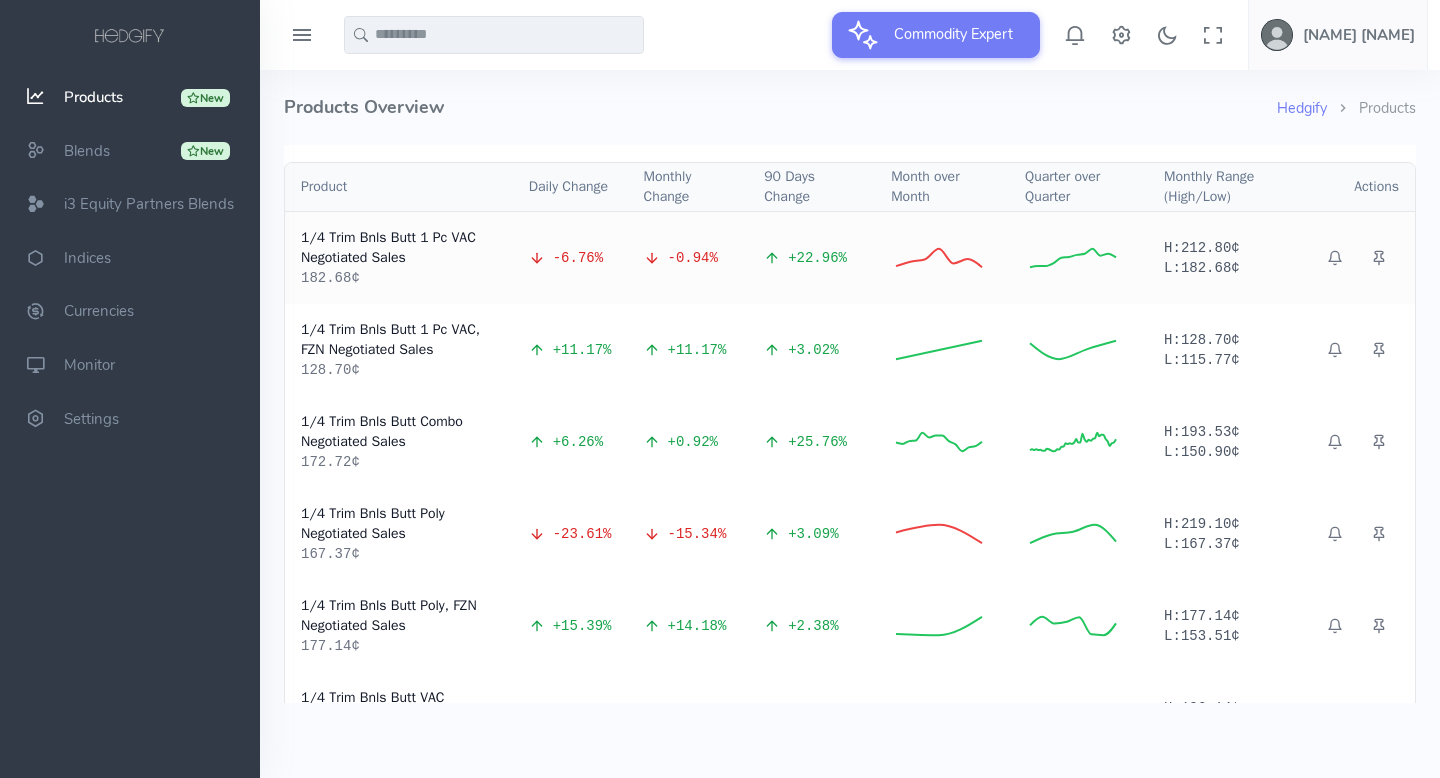 scroll, scrollTop: 0, scrollLeft: 0, axis: both 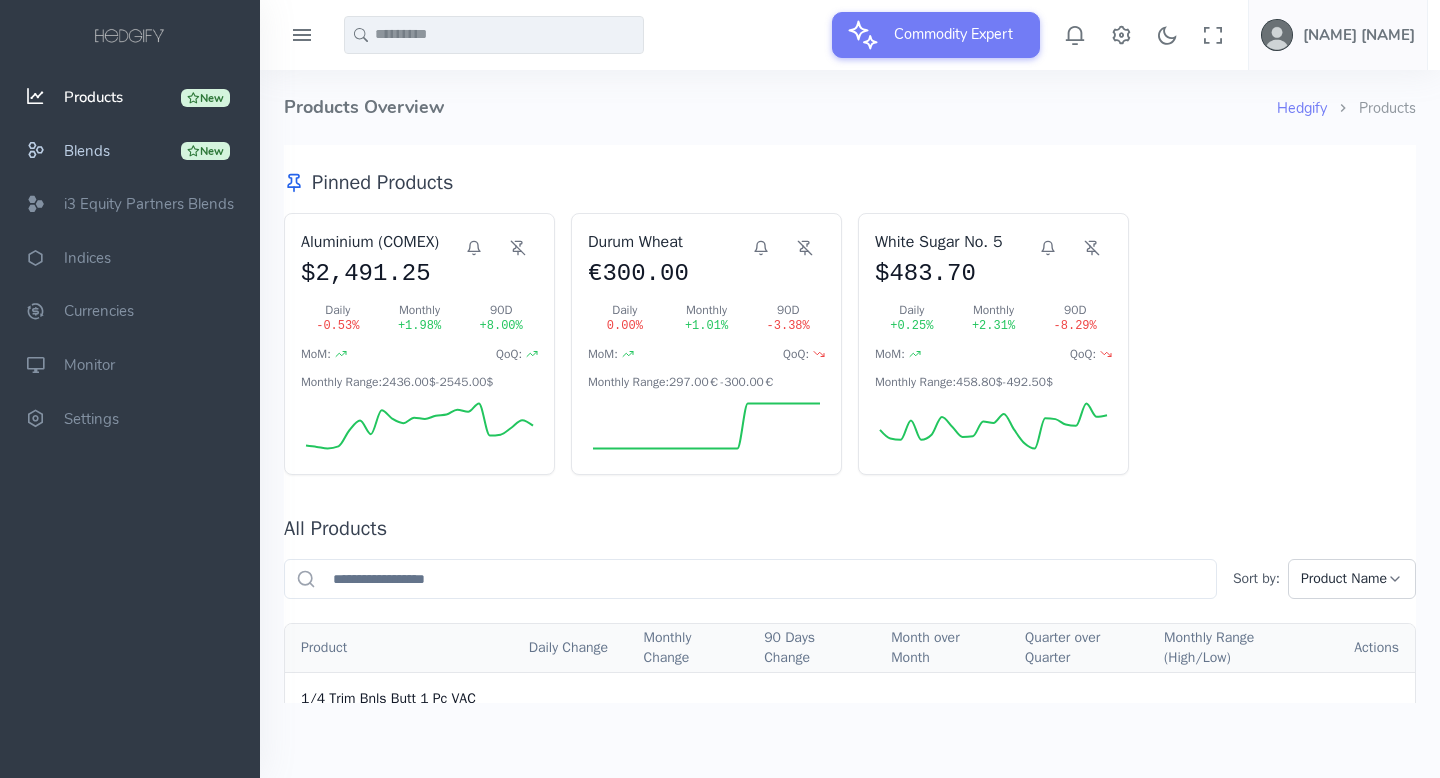 click on "Blends" at bounding box center [87, 151] 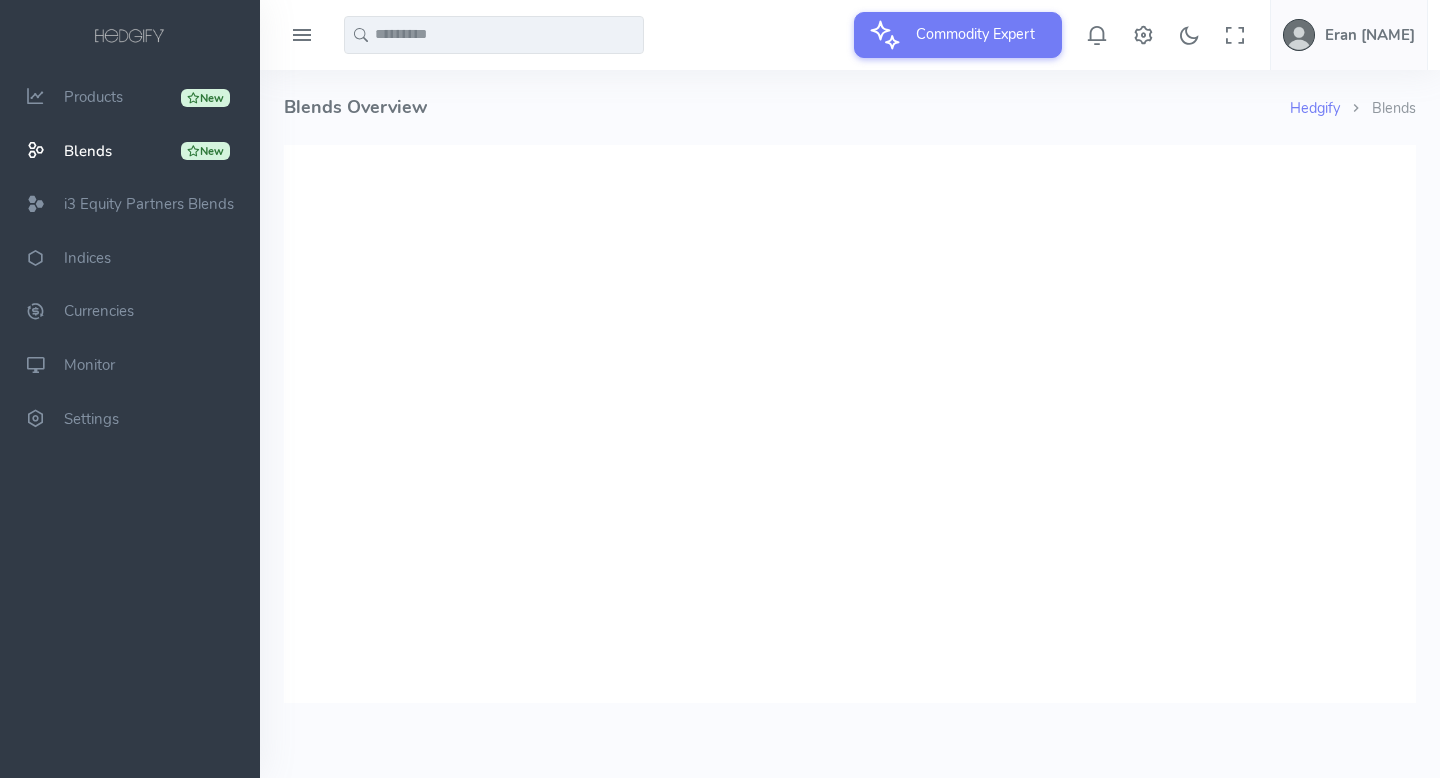 scroll, scrollTop: 0, scrollLeft: 0, axis: both 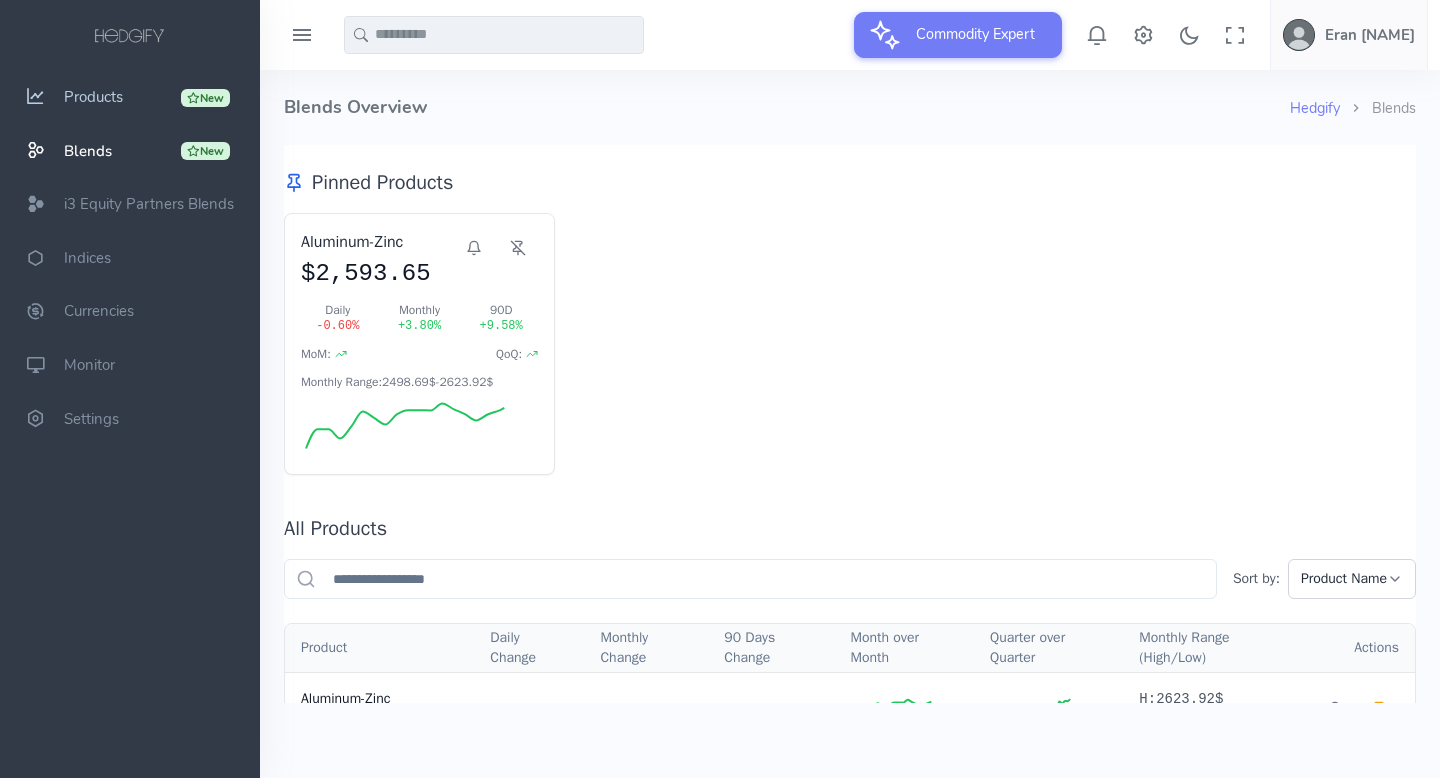 click on "Products" at bounding box center [93, 97] 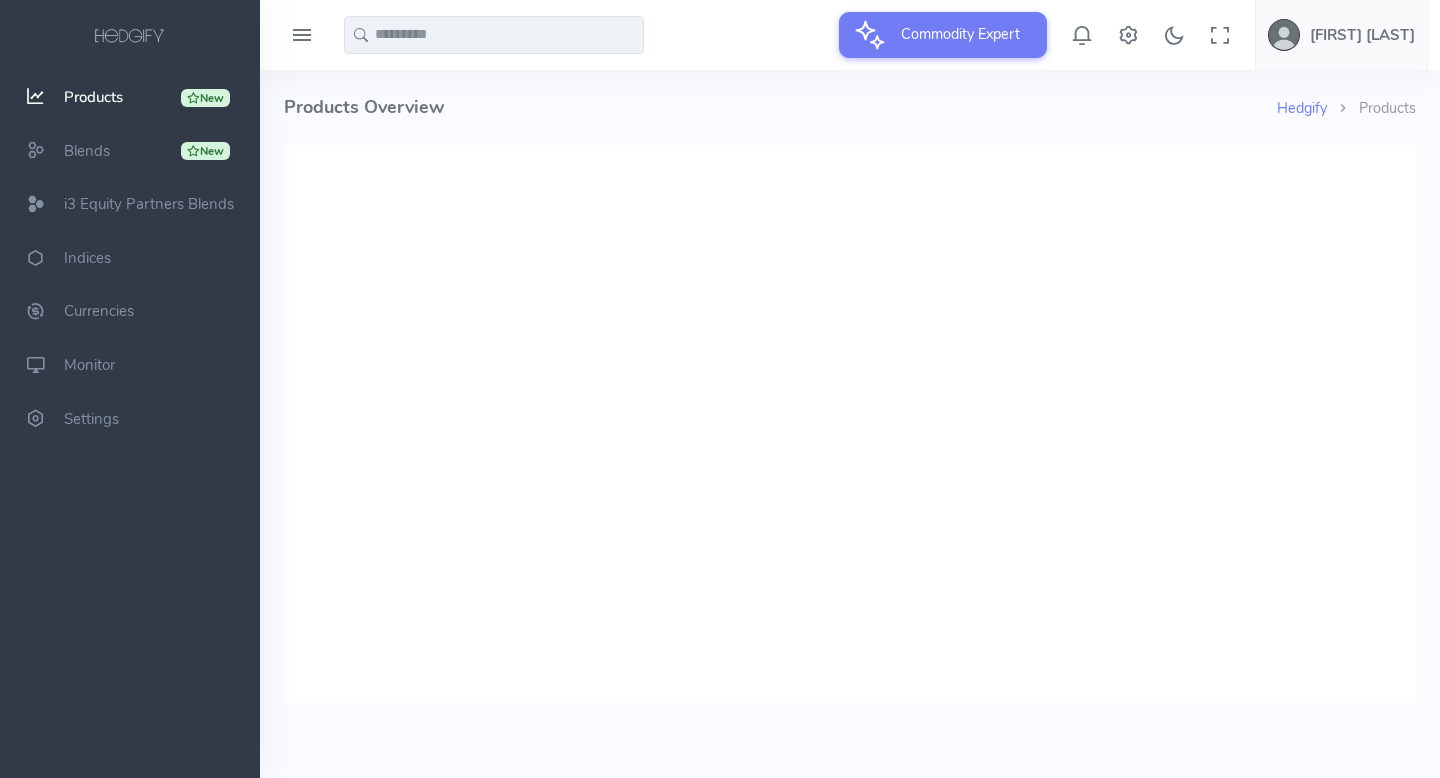 scroll, scrollTop: 0, scrollLeft: 0, axis: both 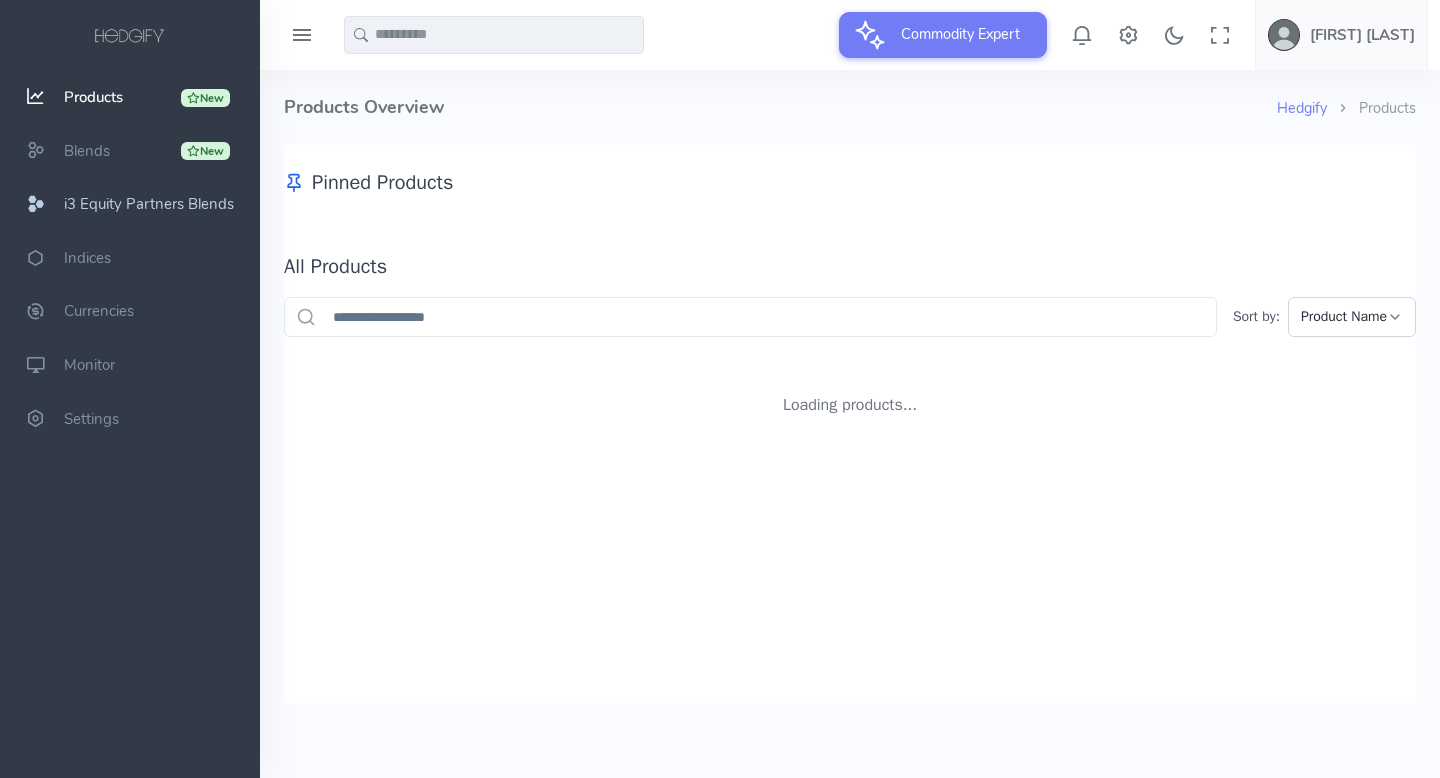 click on "i3 Equity Partners Blends" at bounding box center [149, 204] 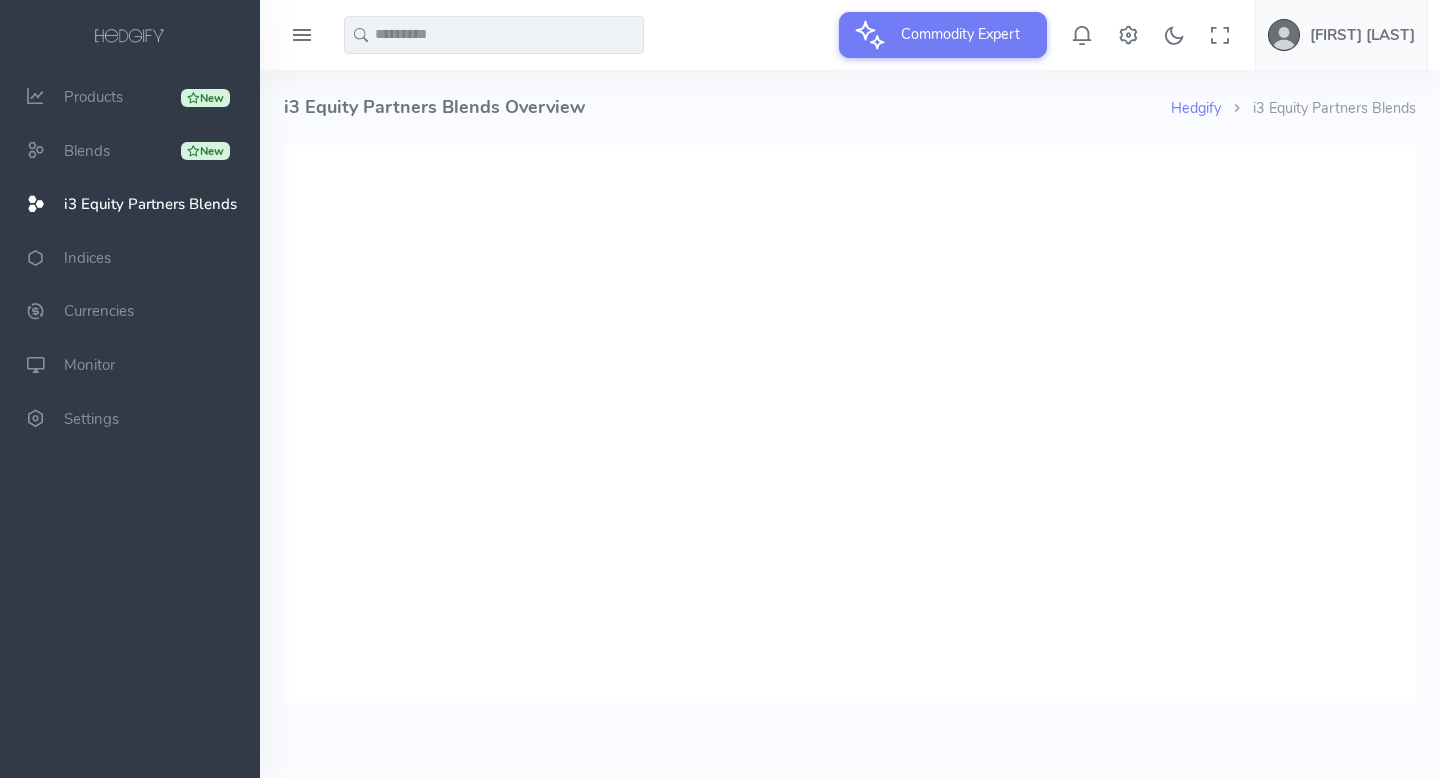 scroll, scrollTop: 0, scrollLeft: 0, axis: both 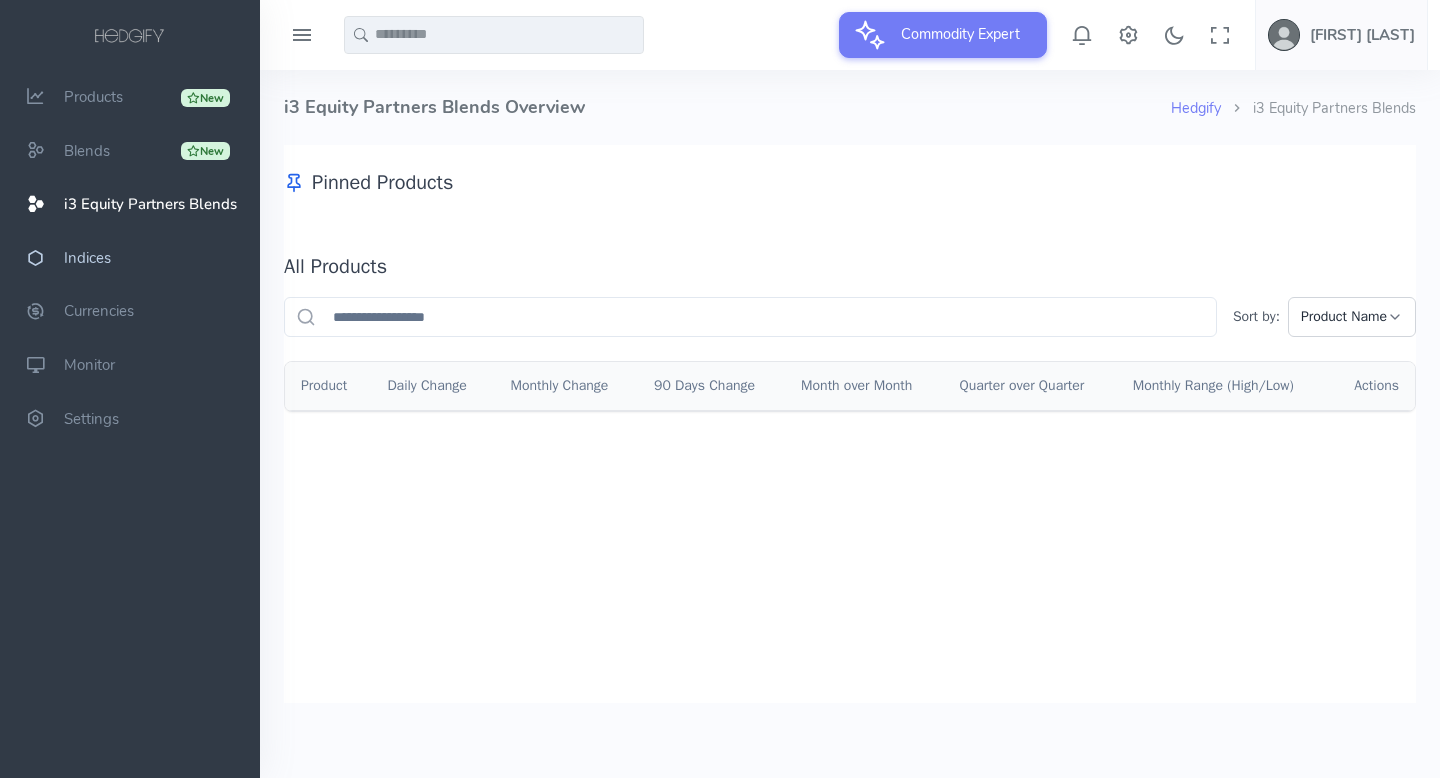 click on "Indices" at bounding box center (87, 258) 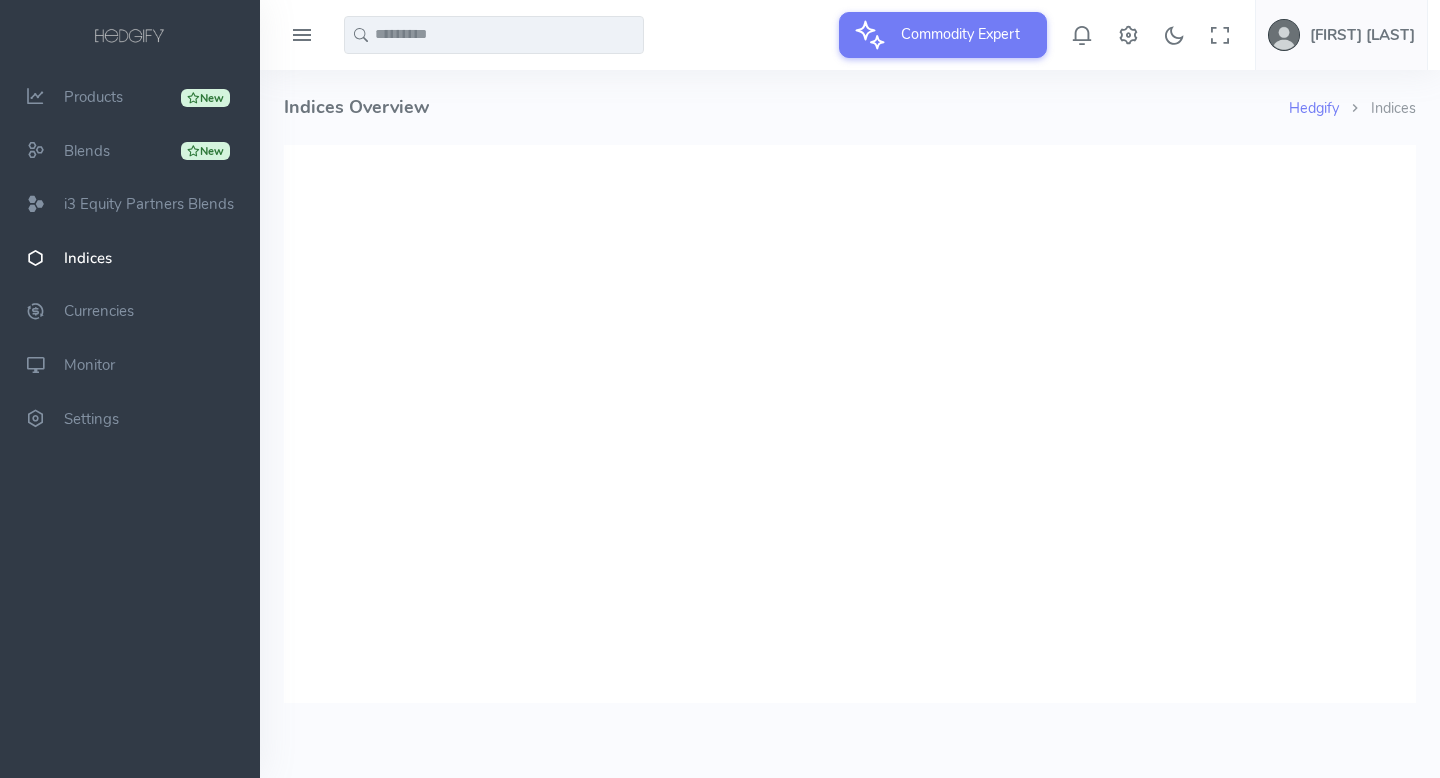 scroll, scrollTop: 0, scrollLeft: 0, axis: both 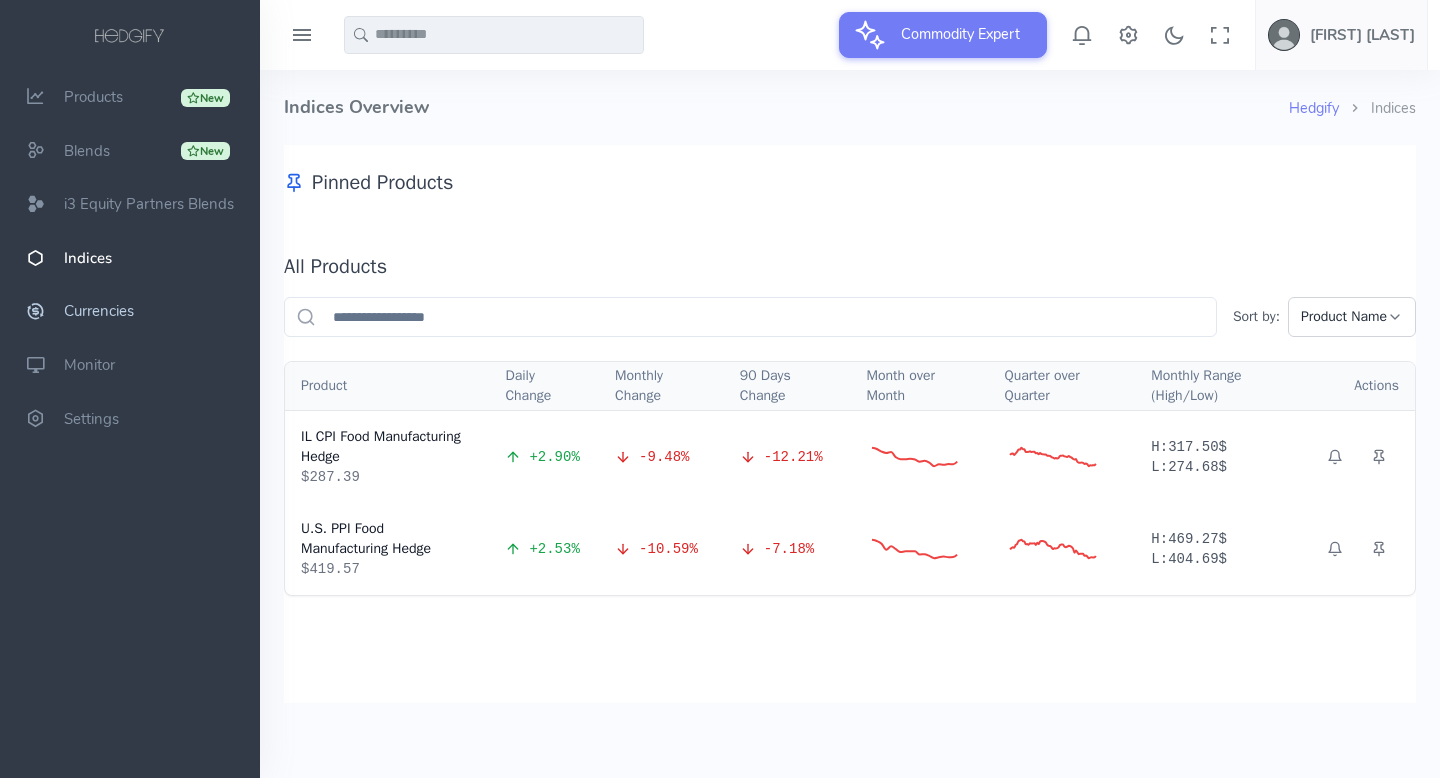 click on "Currencies" at bounding box center (99, 312) 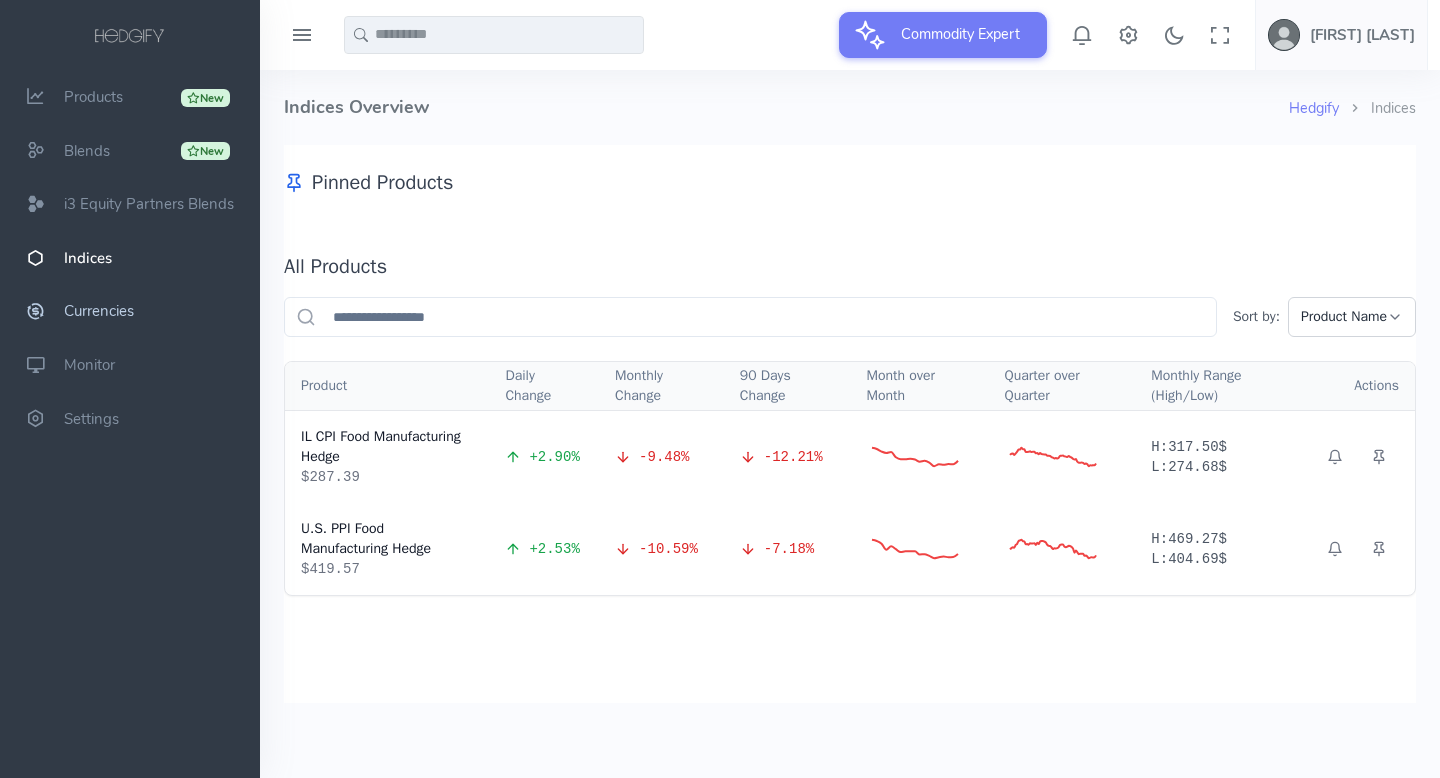 click on "Currencies" at bounding box center [99, 312] 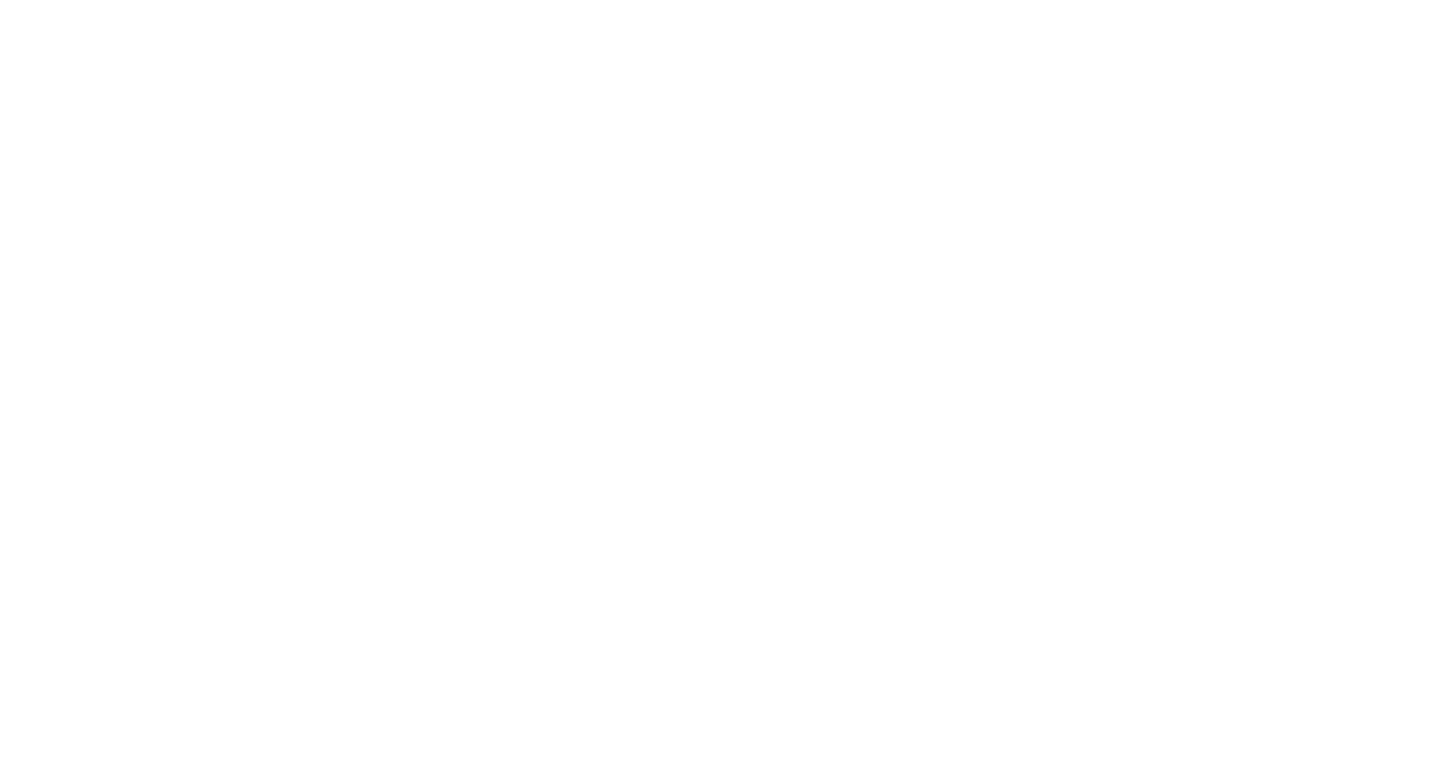 scroll, scrollTop: 0, scrollLeft: 0, axis: both 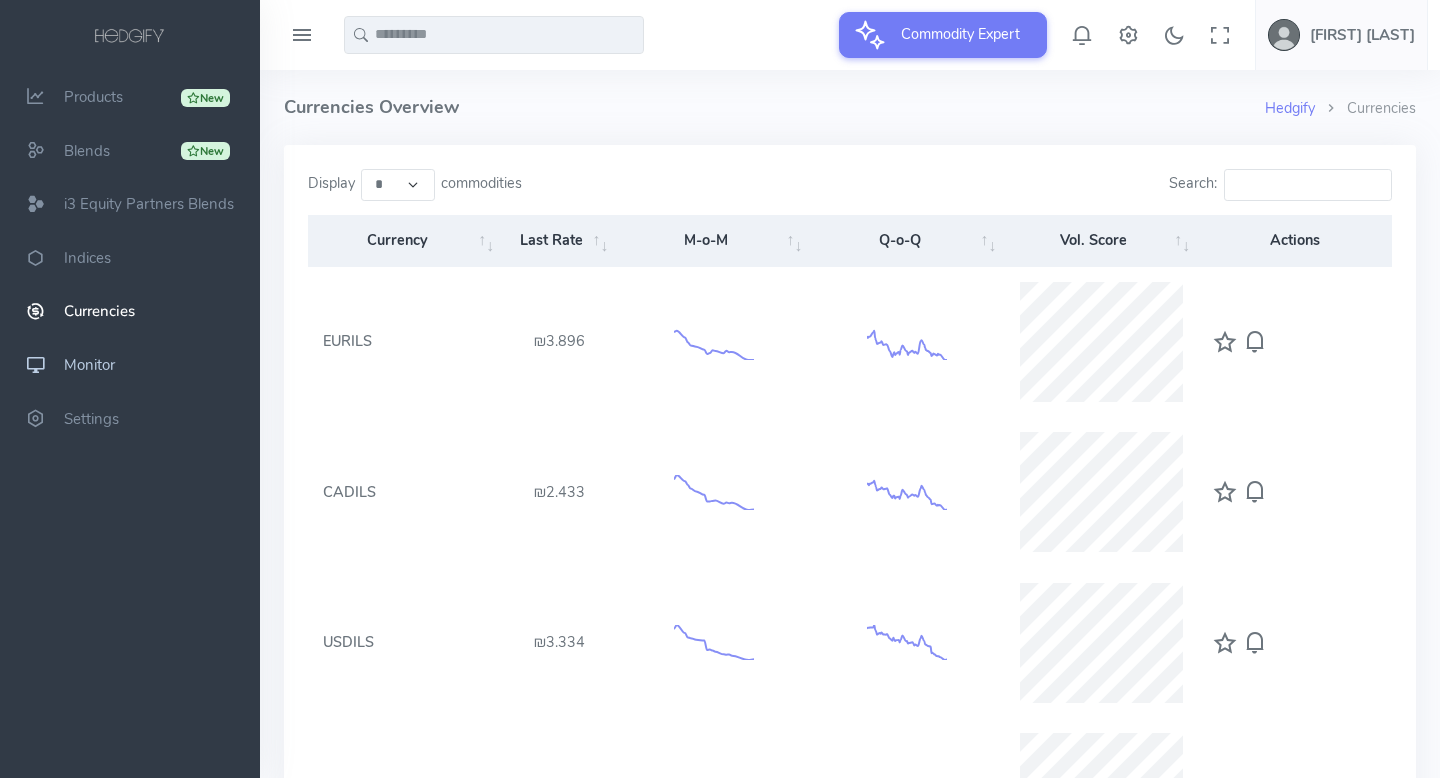 click on "Monitor" at bounding box center (89, 365) 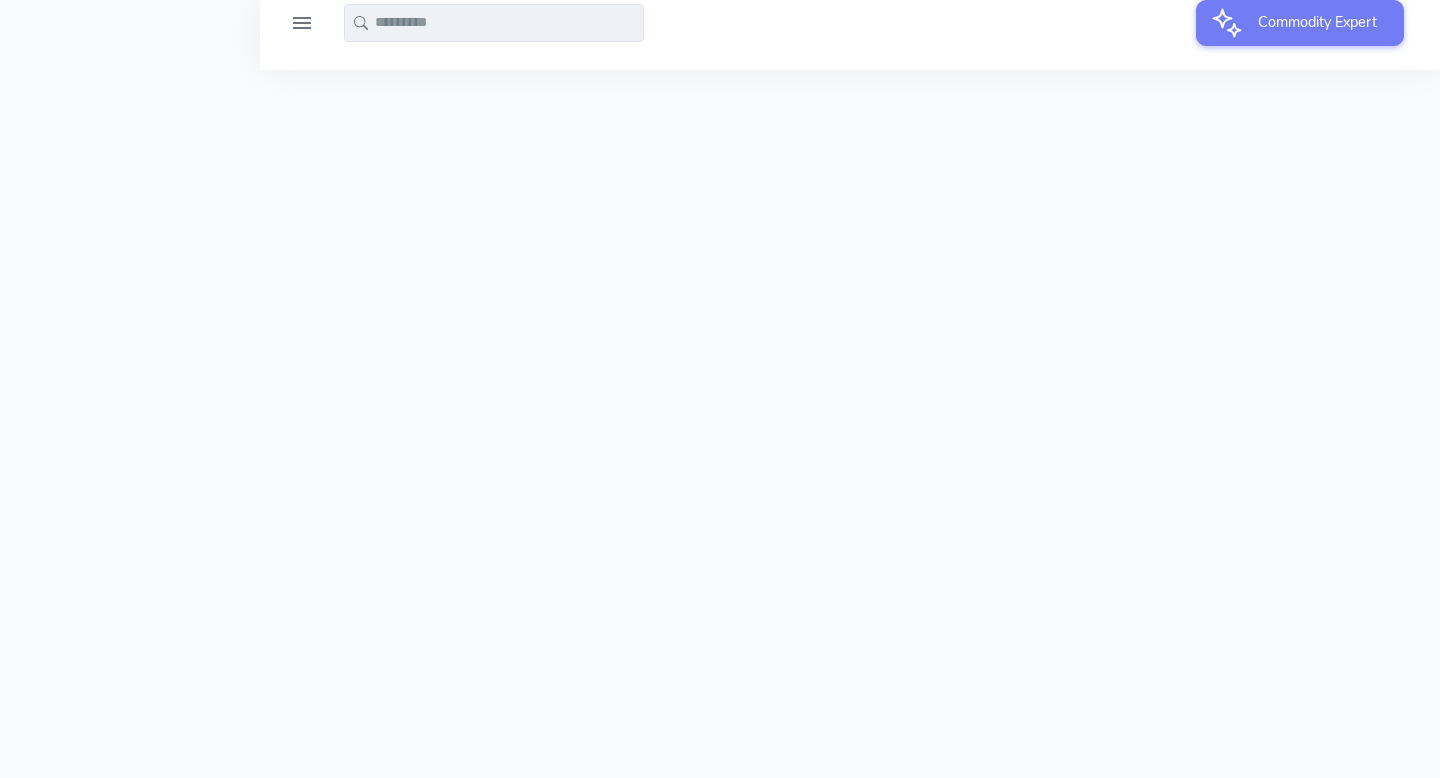 scroll, scrollTop: 0, scrollLeft: 0, axis: both 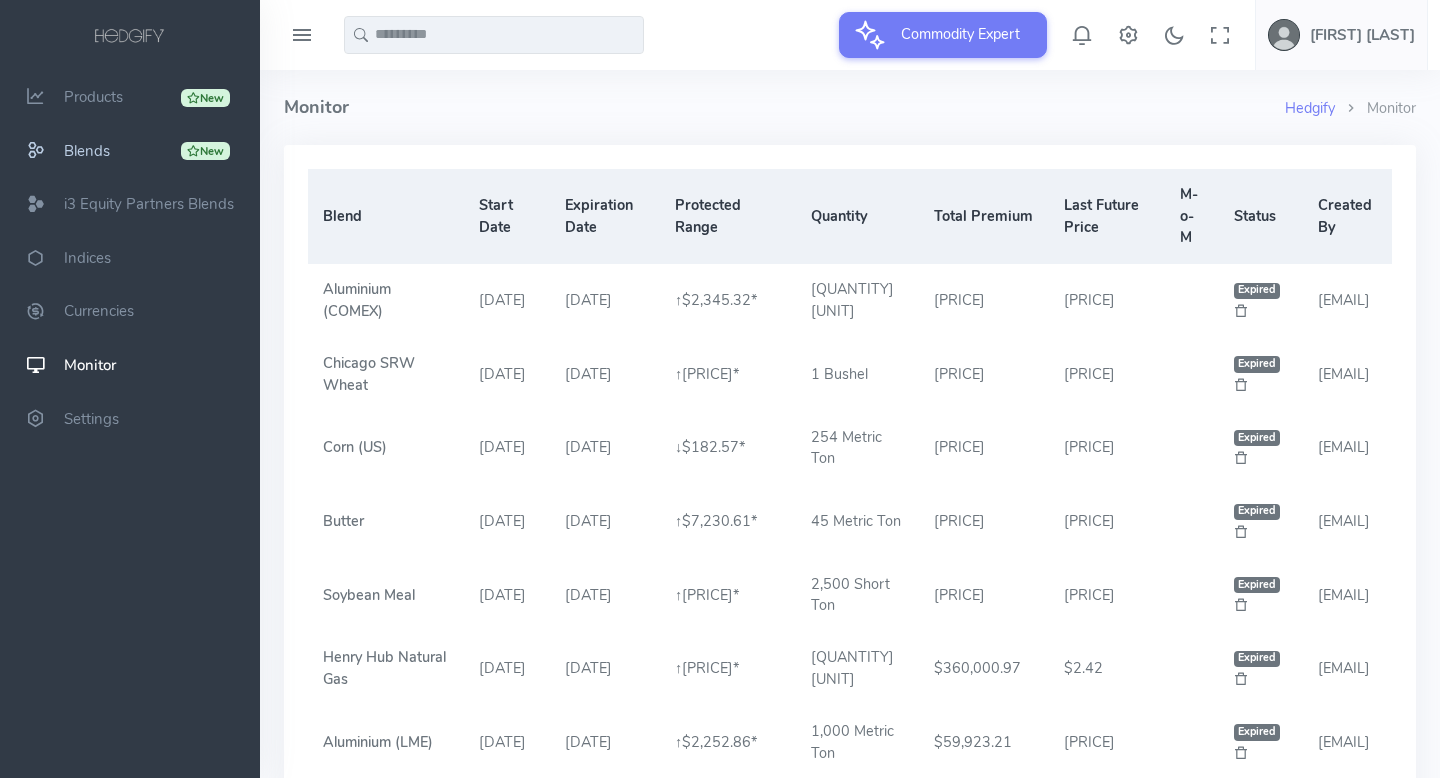 select on "**" 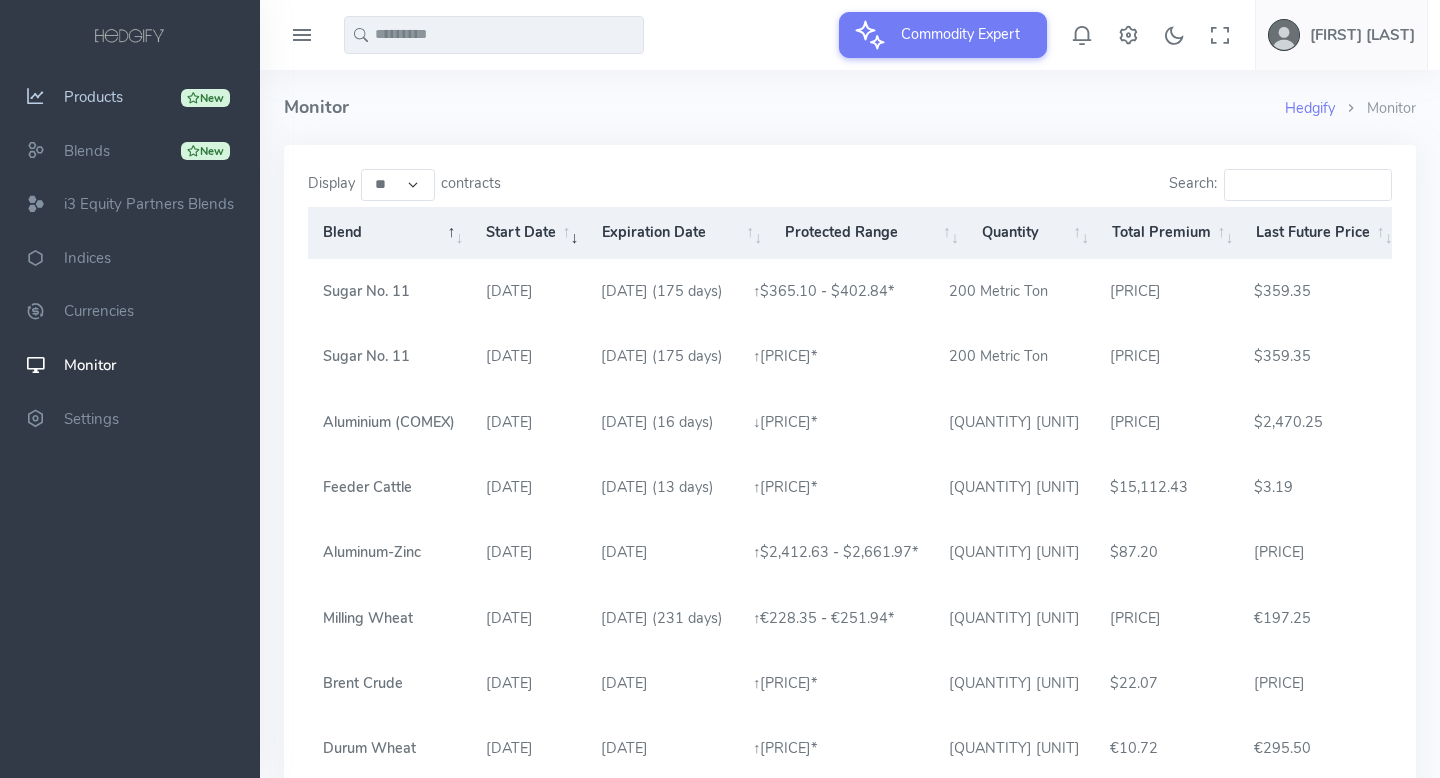 click on "Products" at bounding box center [93, 97] 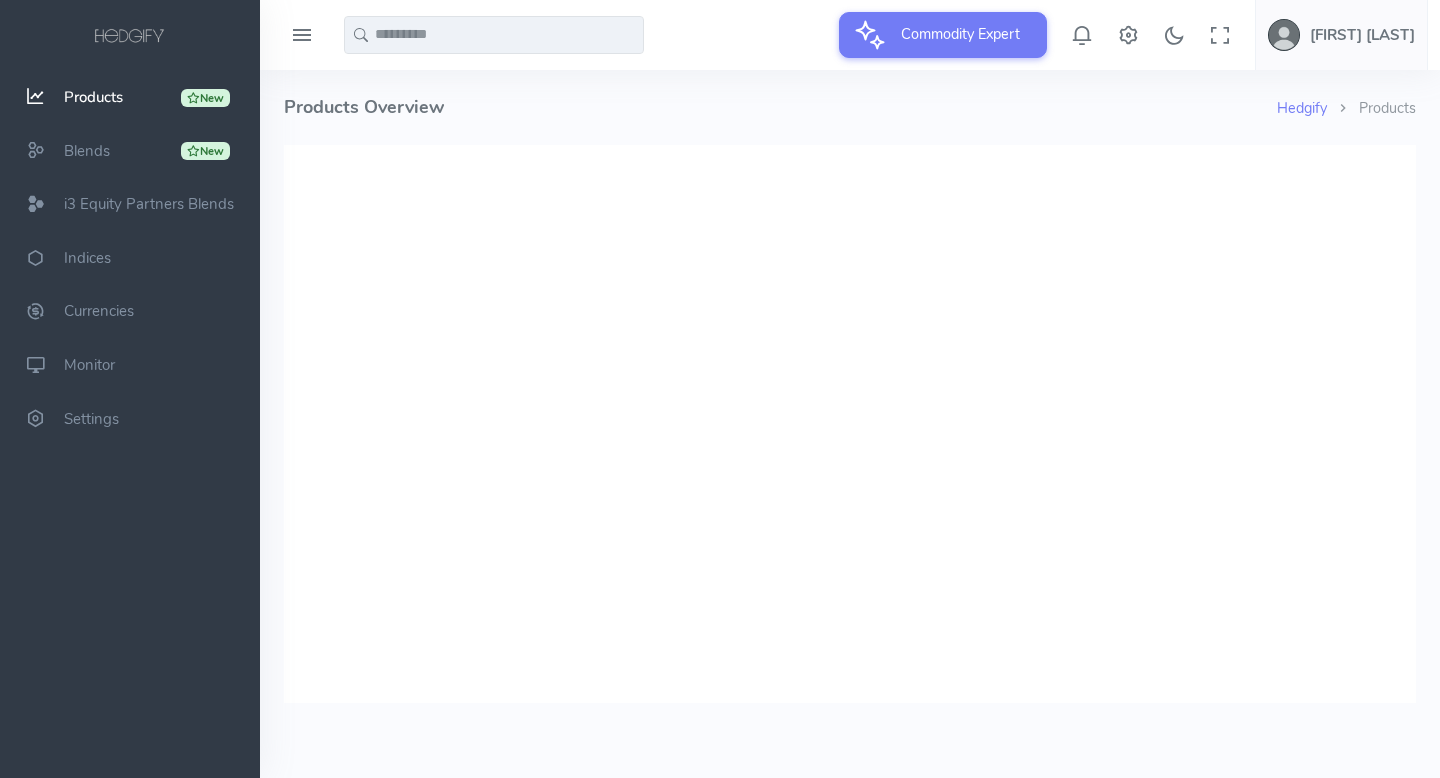 scroll, scrollTop: 0, scrollLeft: 0, axis: both 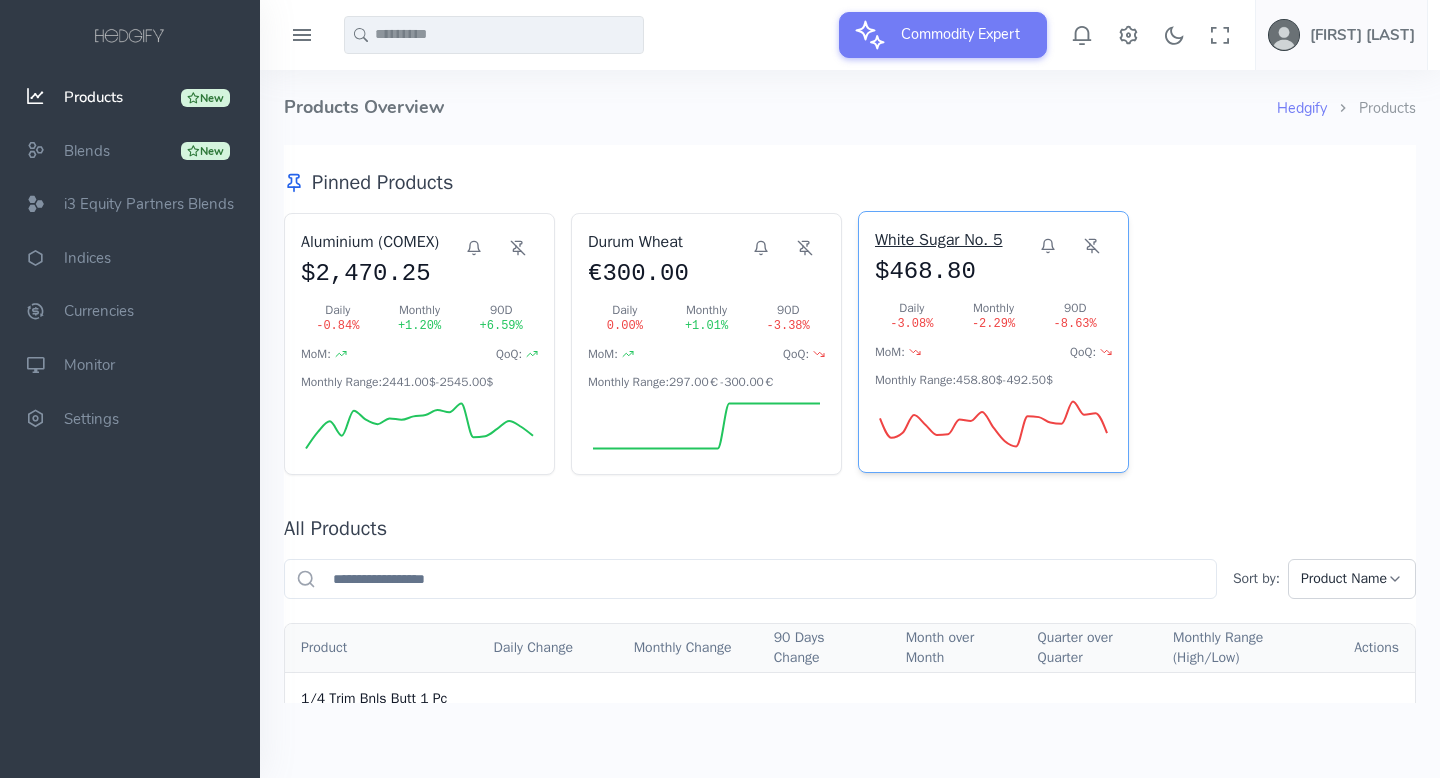 click on "White Sugar No. 5" at bounding box center (951, 240) 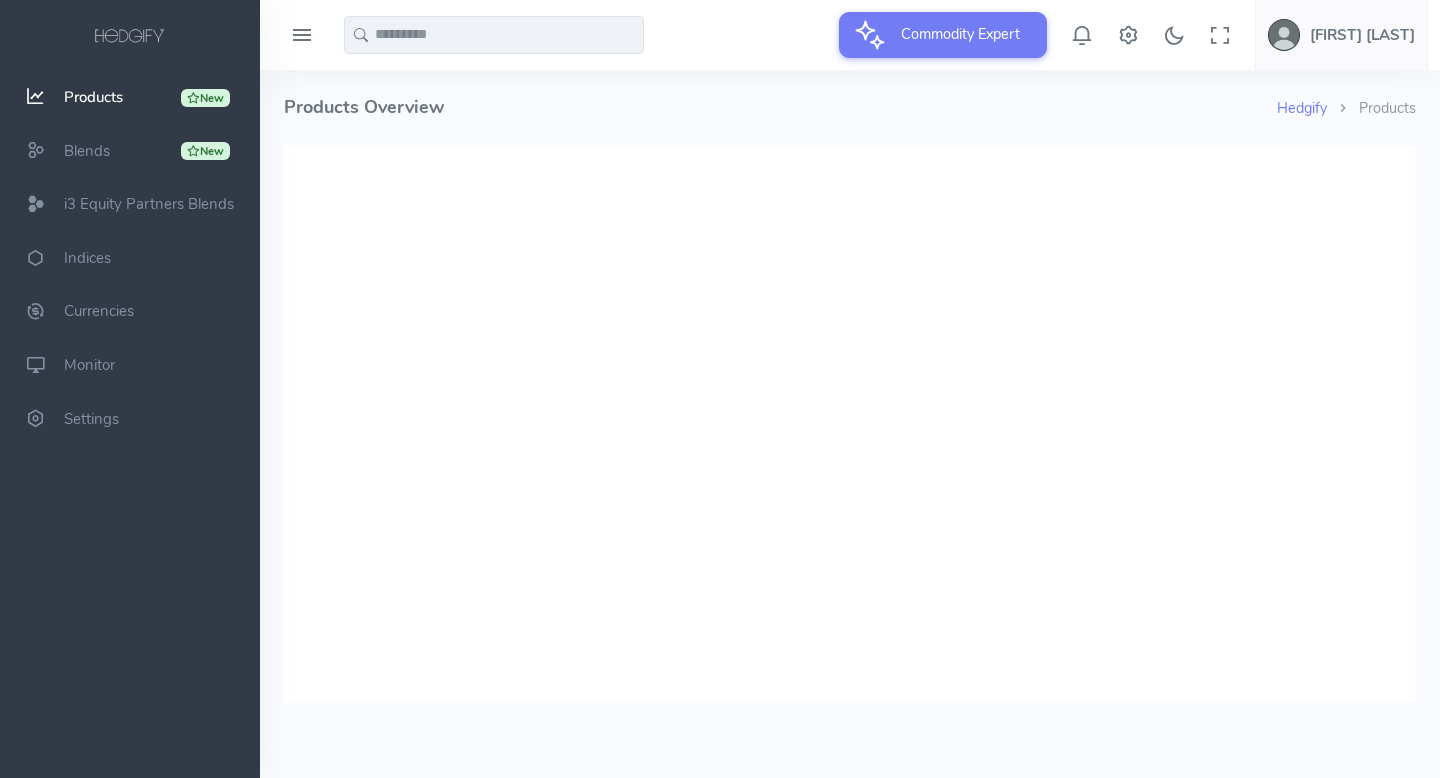 scroll, scrollTop: 0, scrollLeft: 0, axis: both 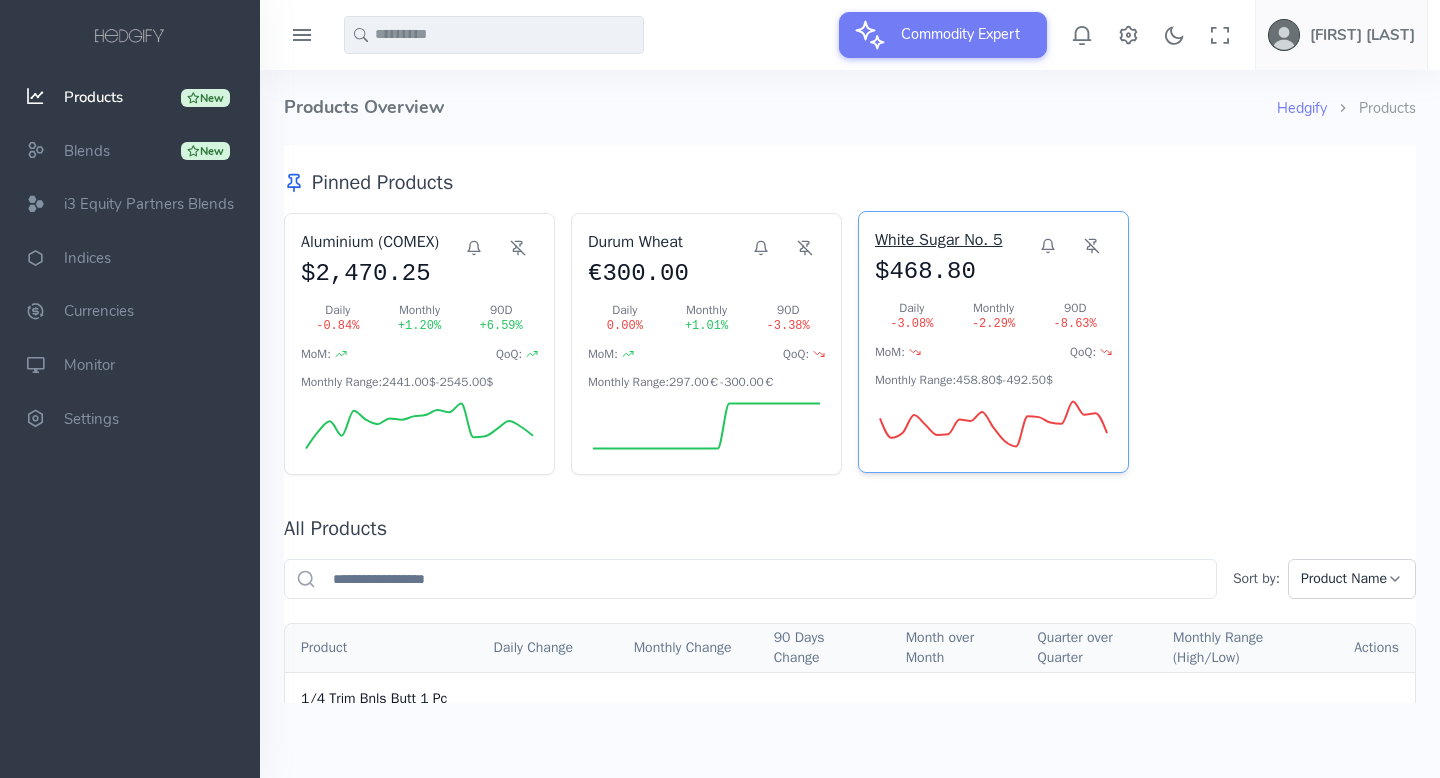 click on "White Sugar No. 5" at bounding box center [951, 240] 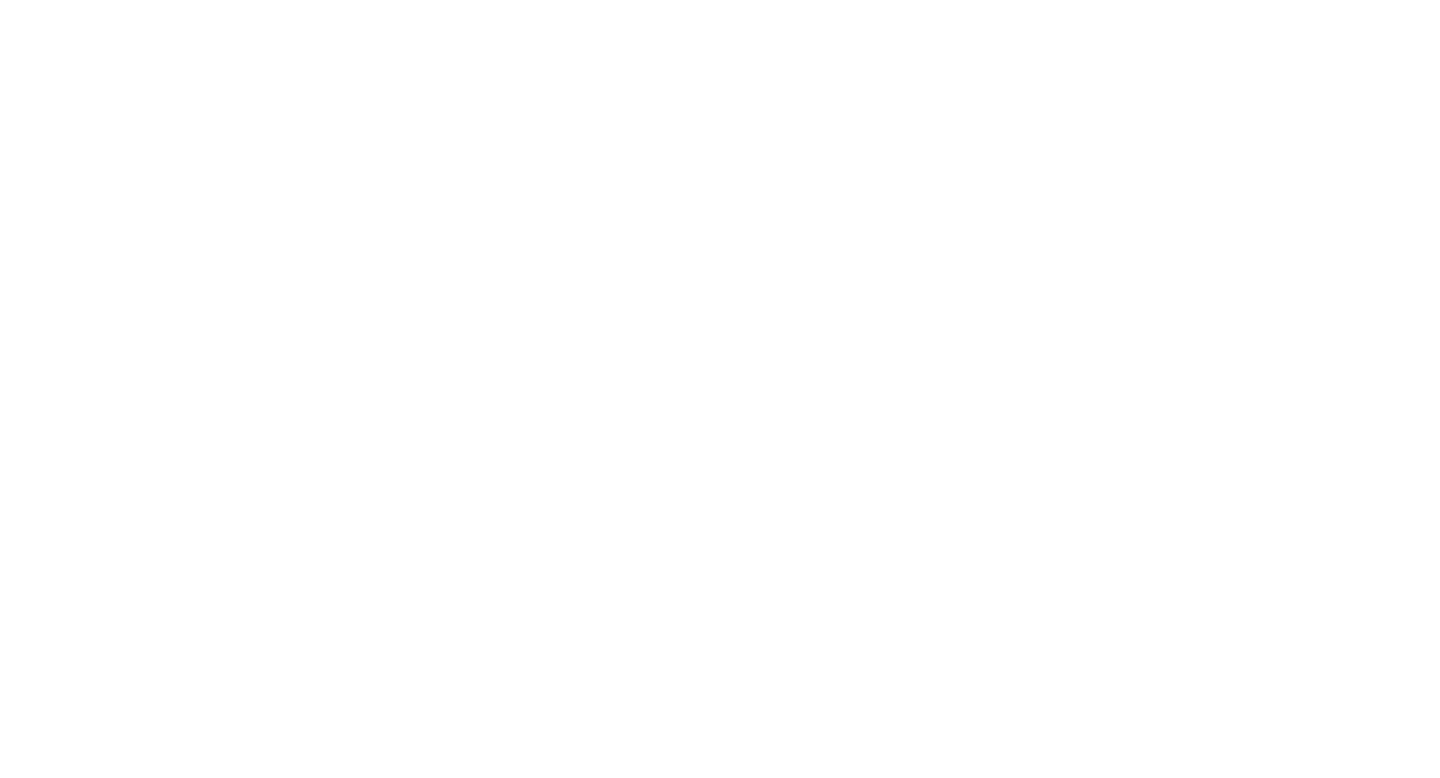 scroll, scrollTop: 0, scrollLeft: 0, axis: both 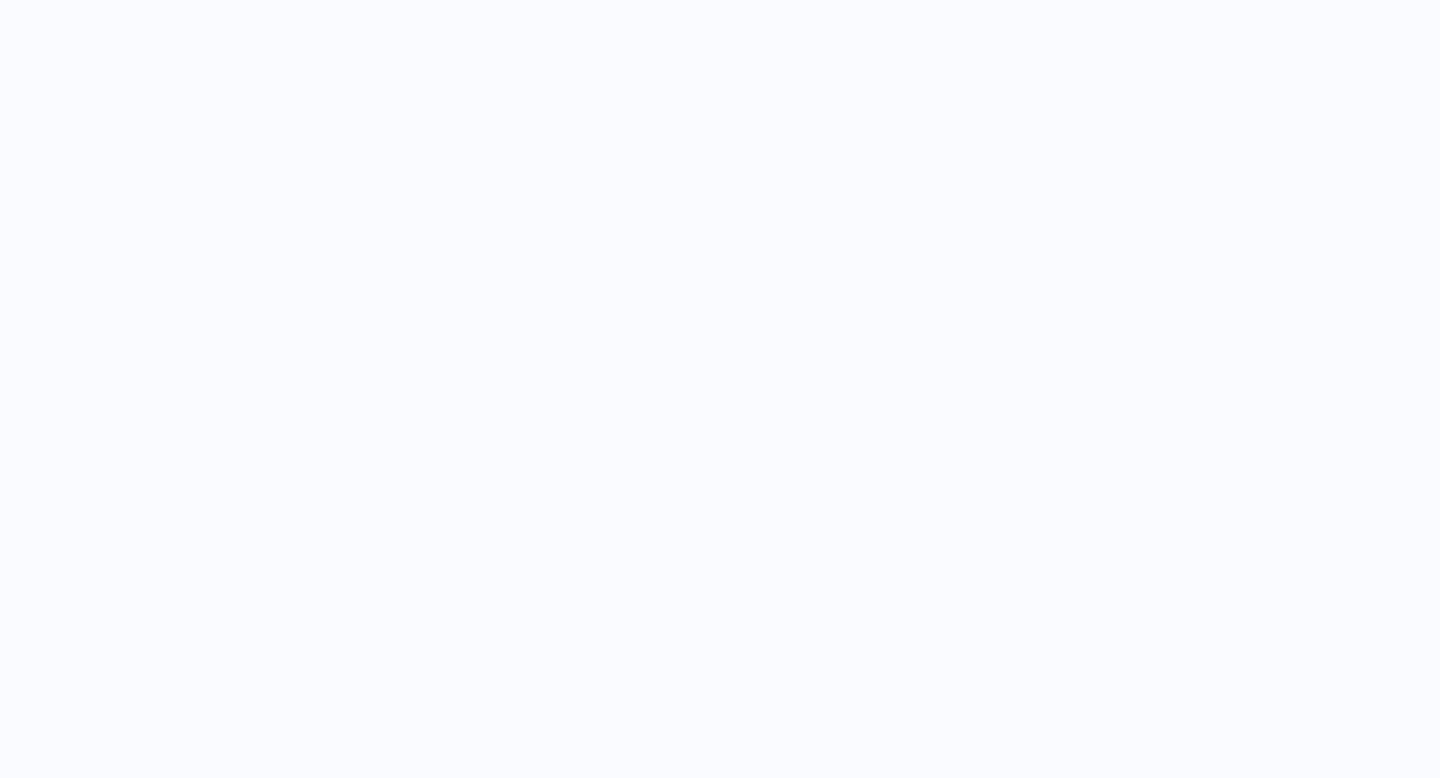 select on "****" 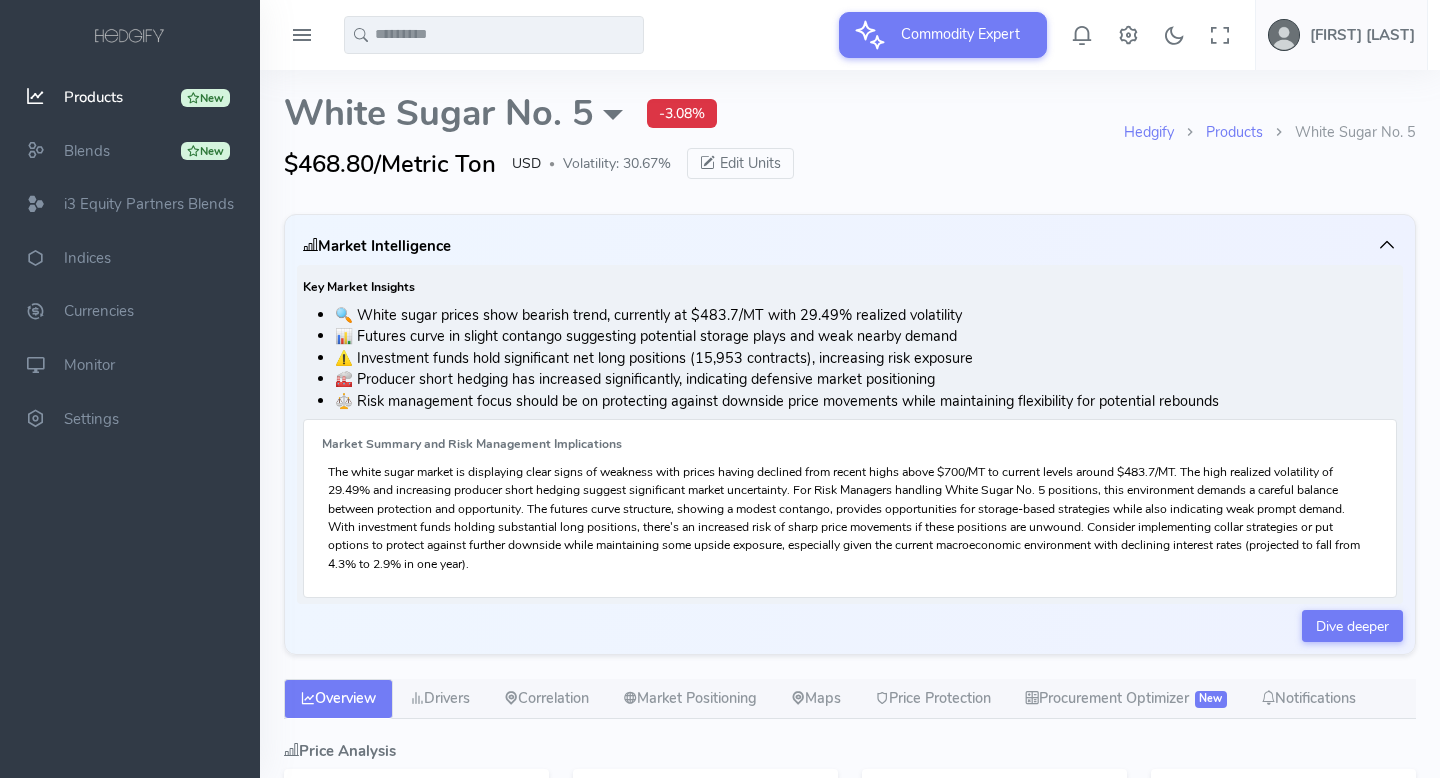 type on "**********" 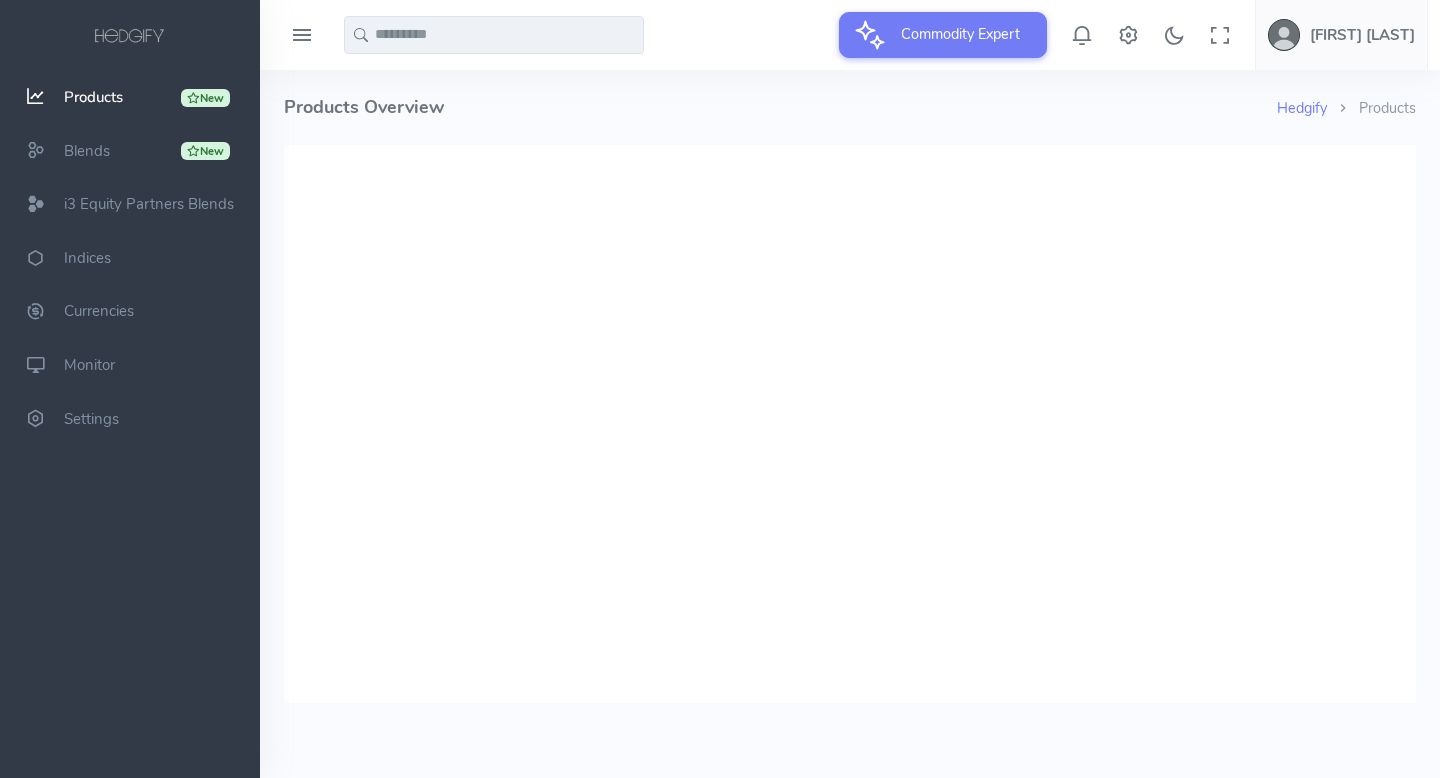 scroll, scrollTop: 0, scrollLeft: 0, axis: both 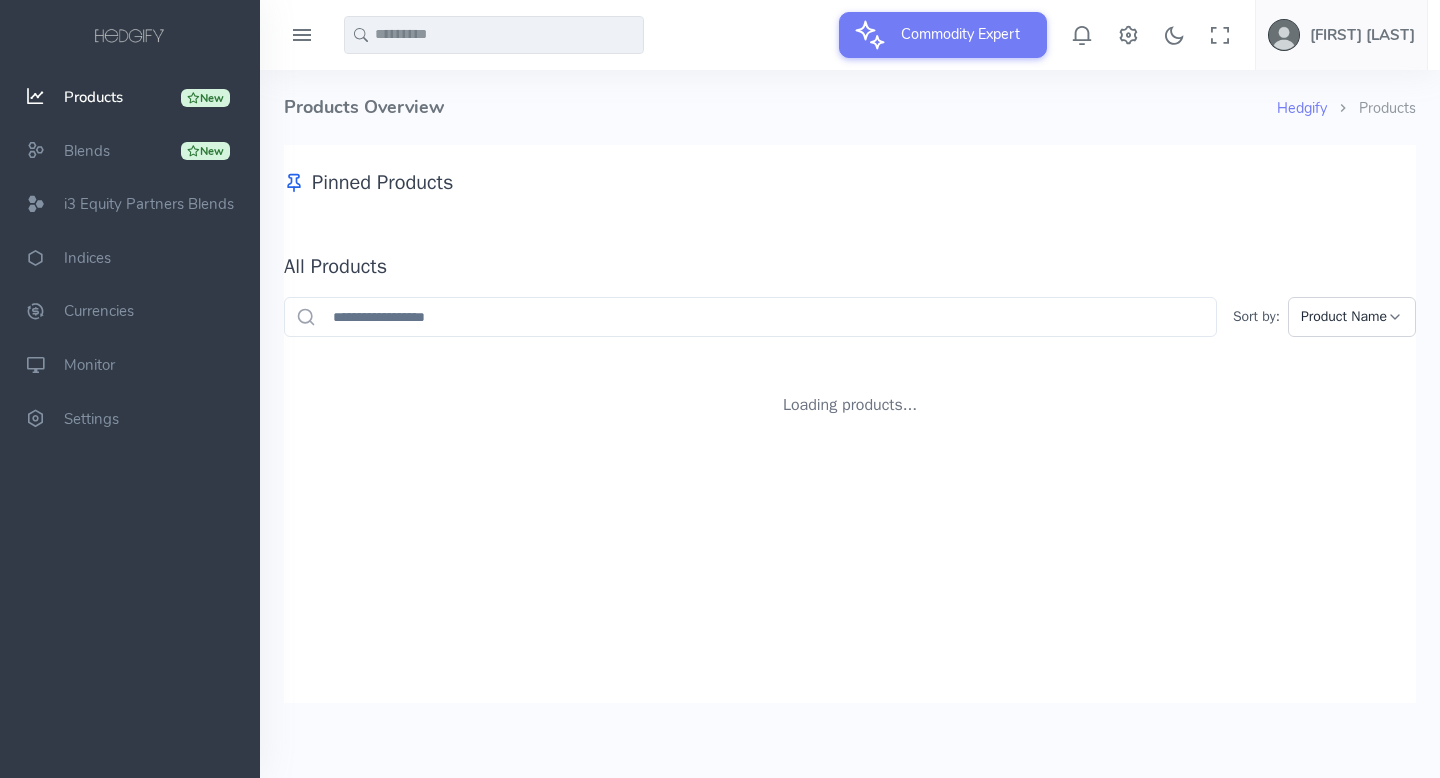 click on "Loading products..." at bounding box center (850, 405) 